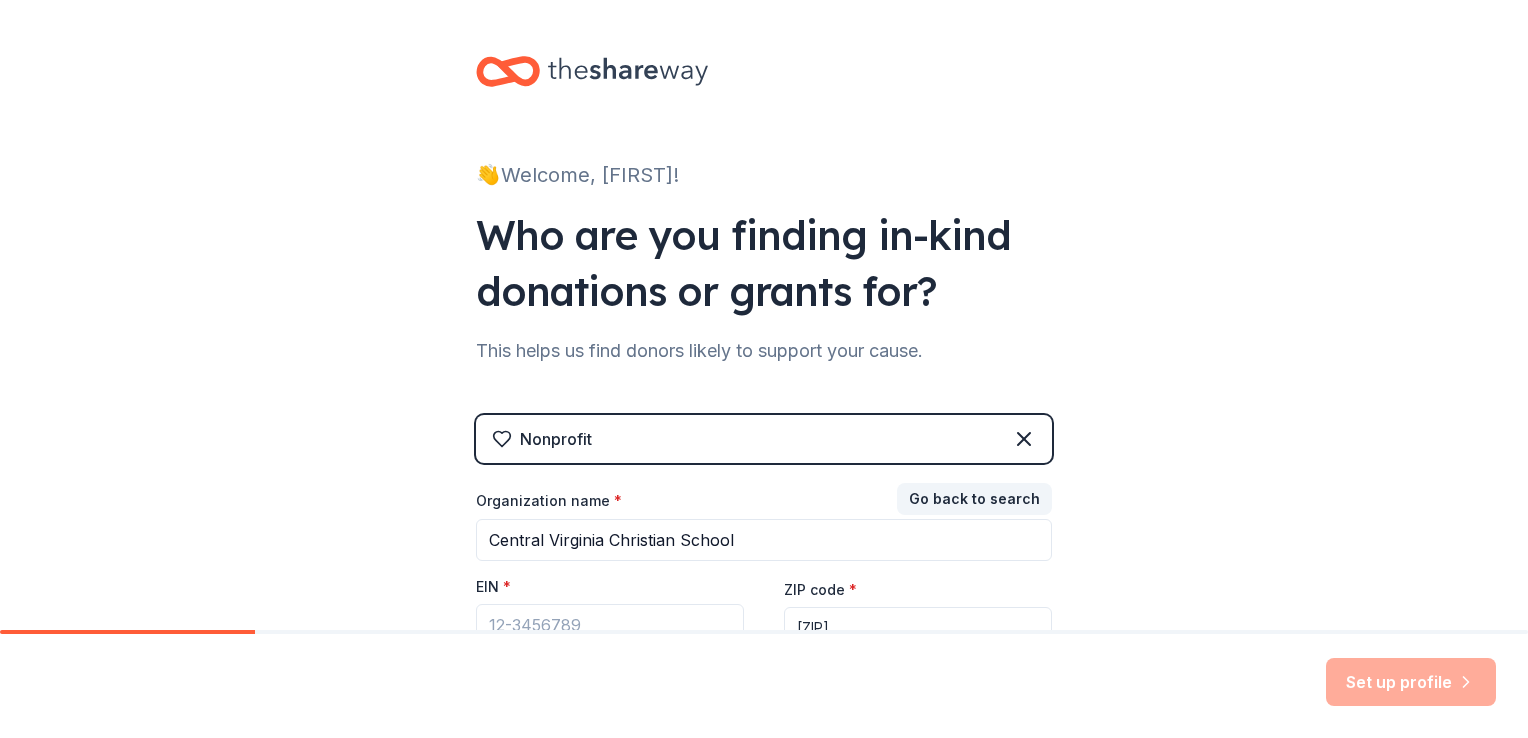 scroll, scrollTop: 0, scrollLeft: 0, axis: both 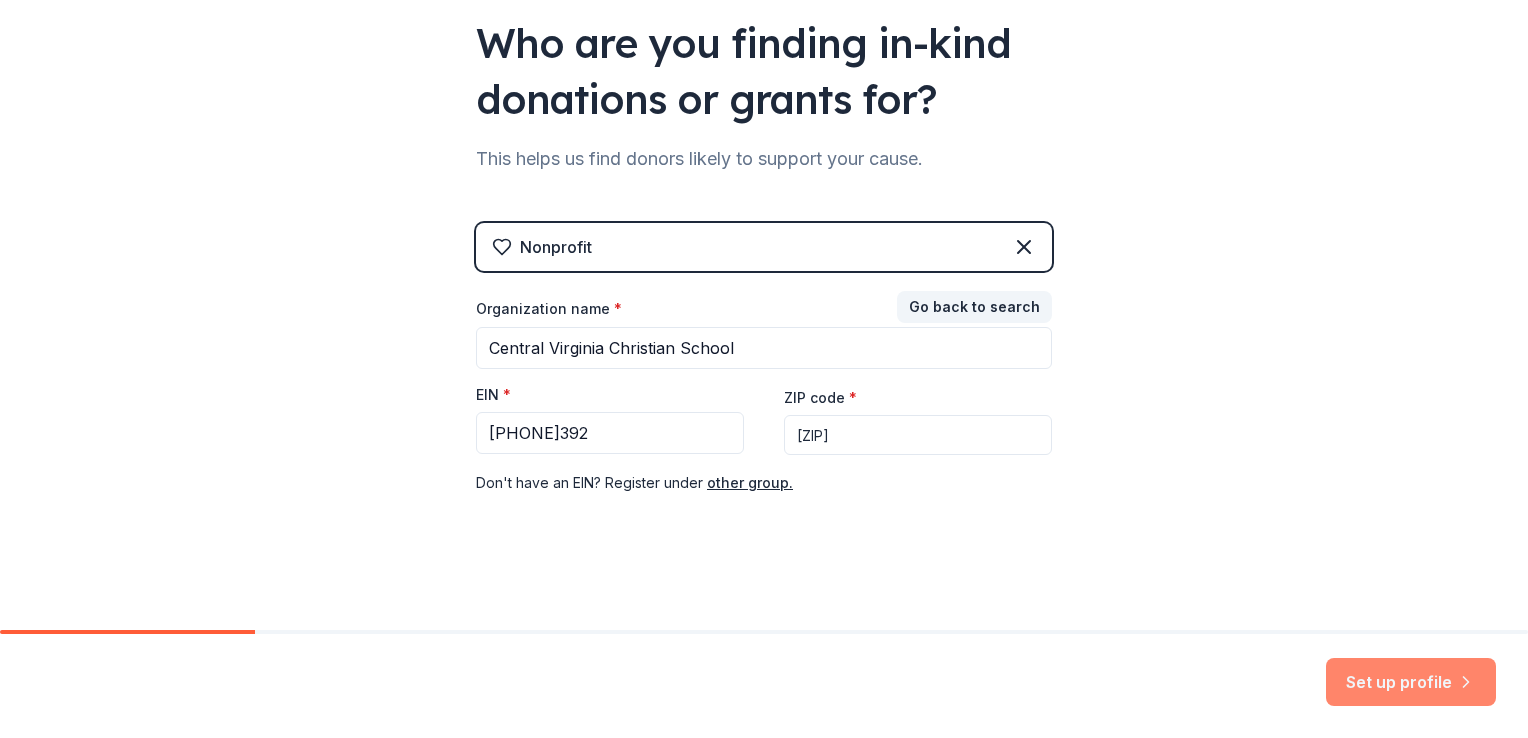 type on "[PHONE]392" 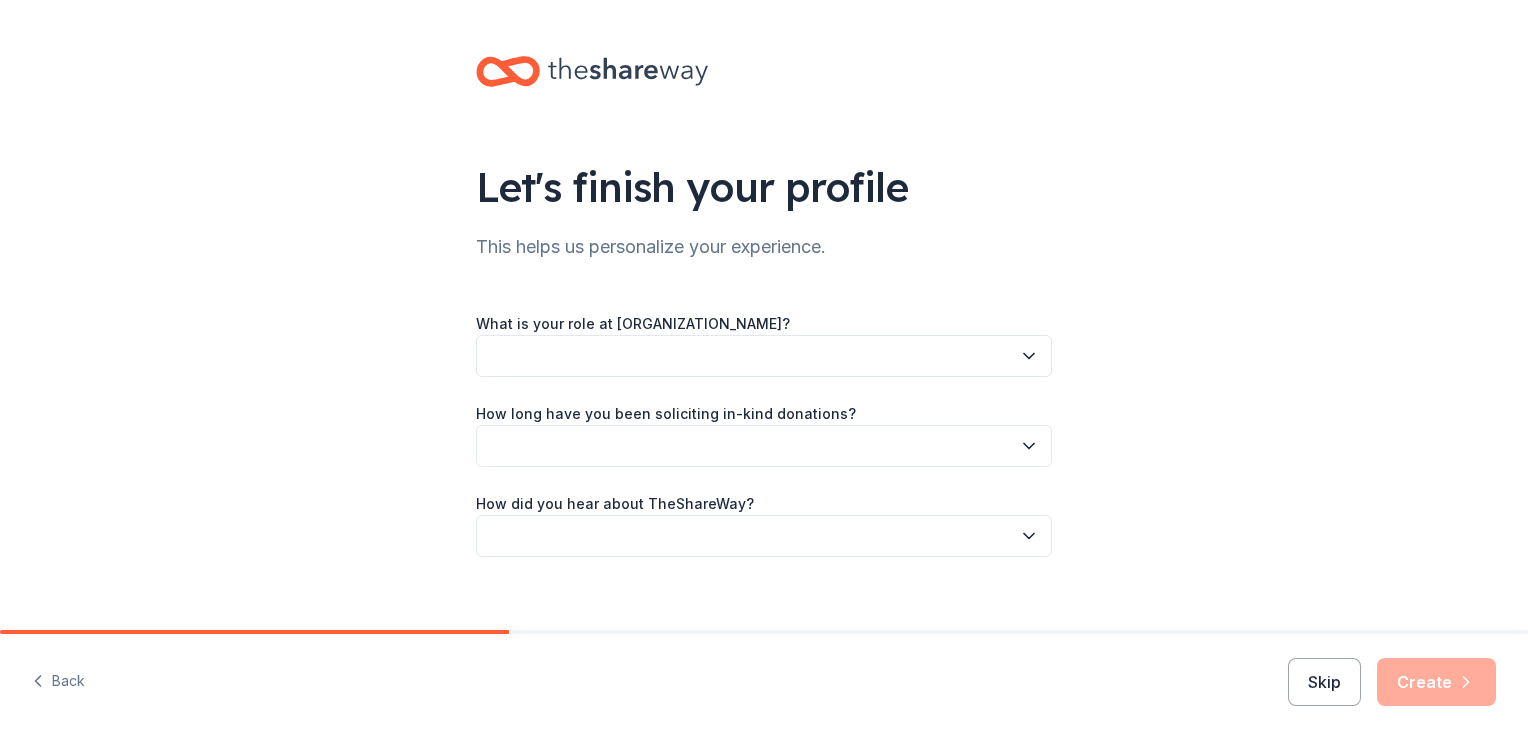 click on "What is your role at [ORGANIZATION_NAME]?" at bounding box center [633, 324] 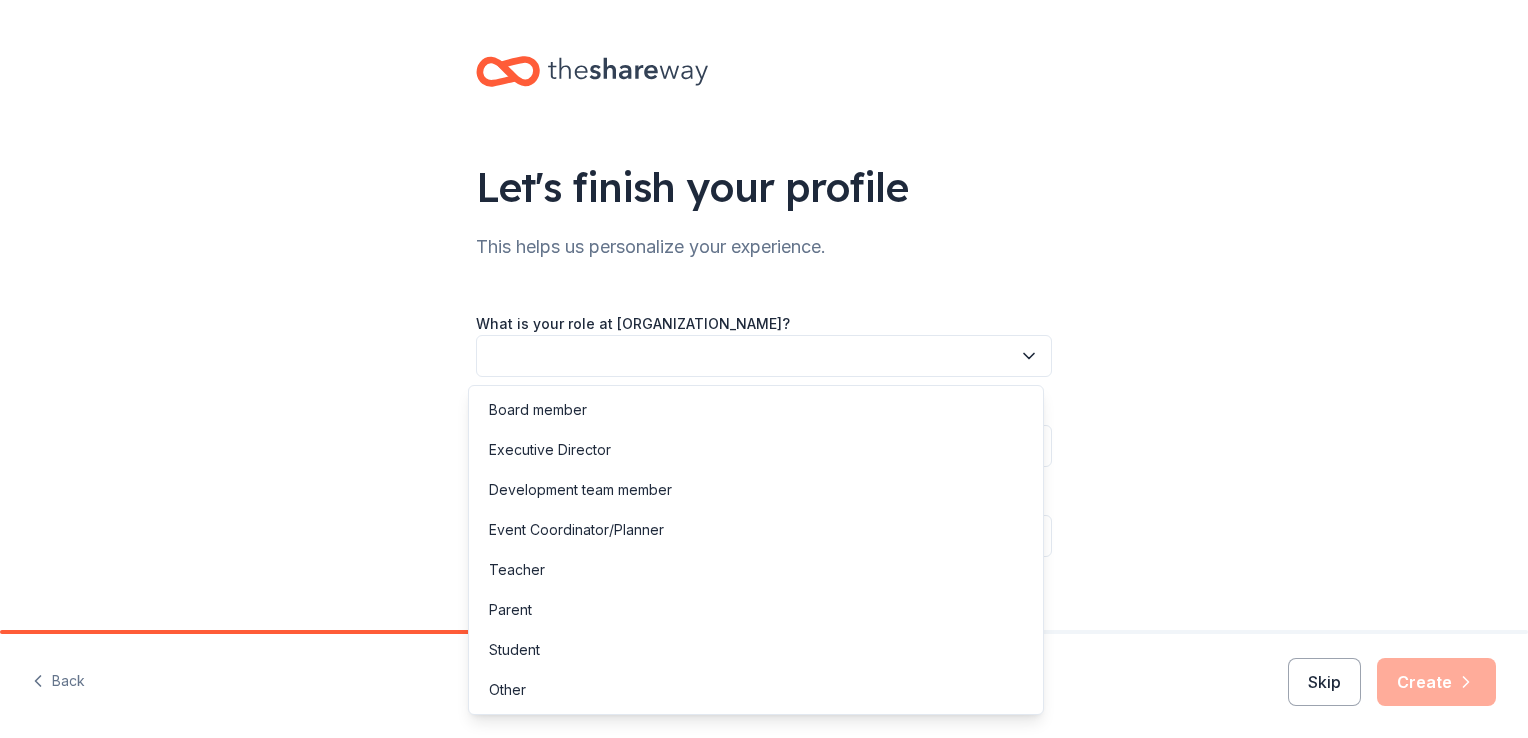 click at bounding box center [764, 356] 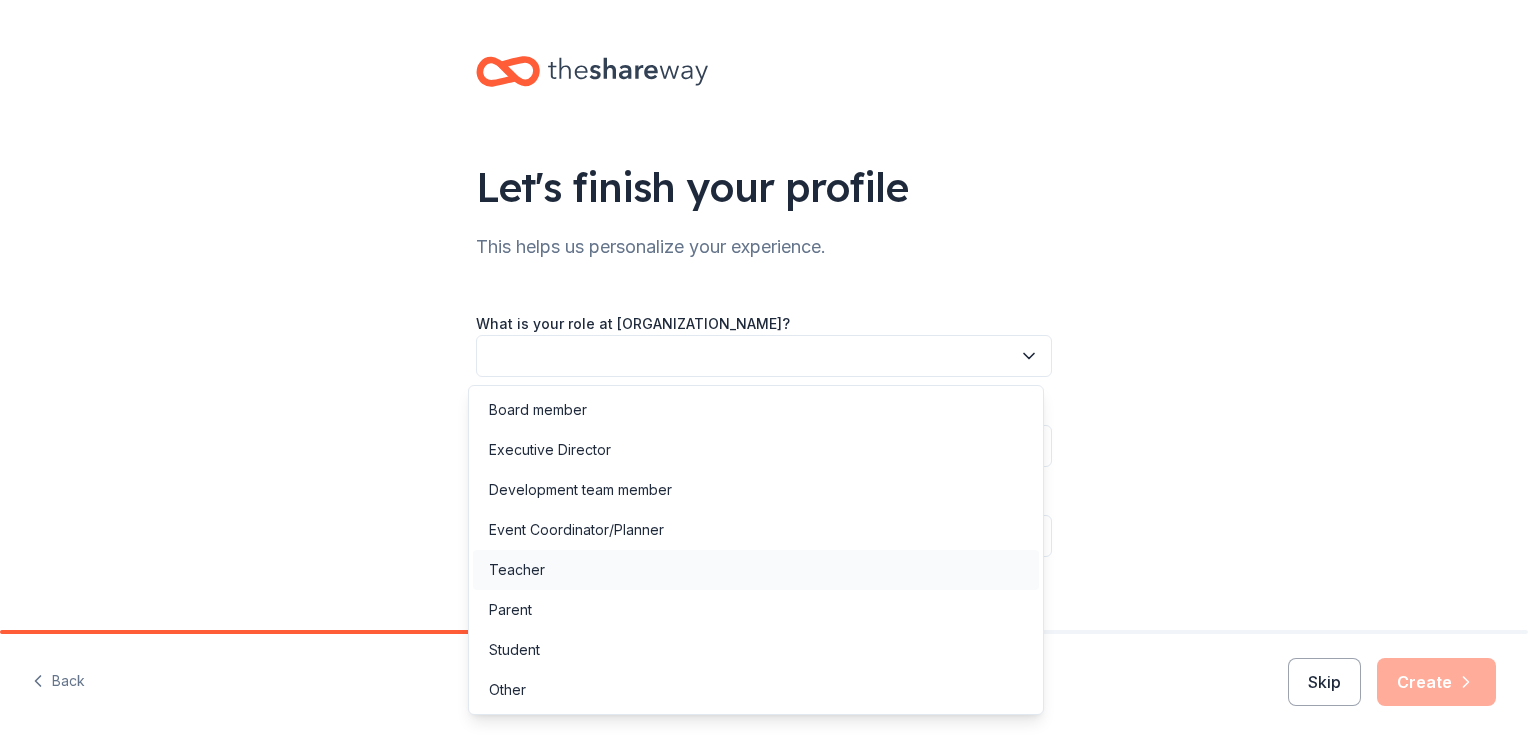click on "Teacher" at bounding box center (756, 570) 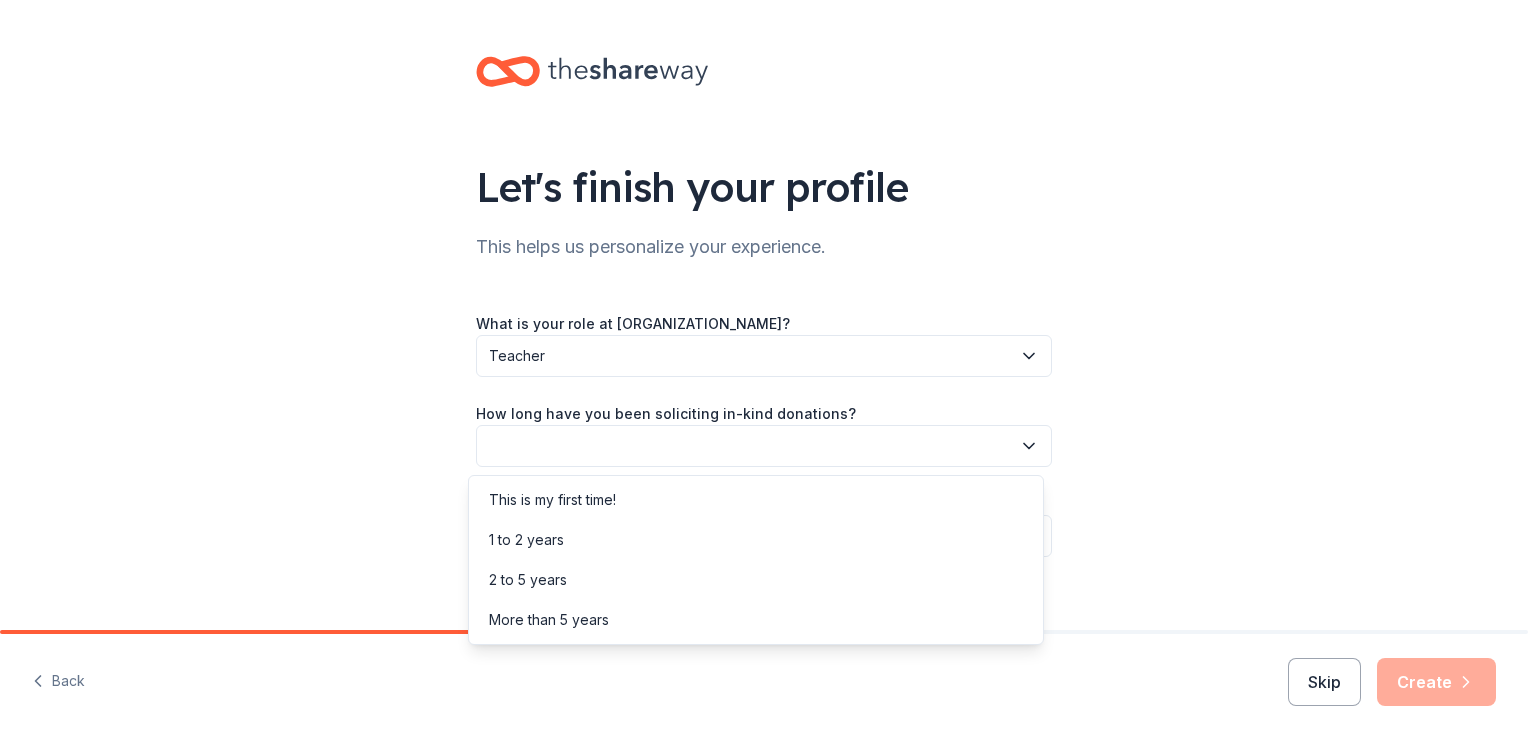 click at bounding box center (764, 446) 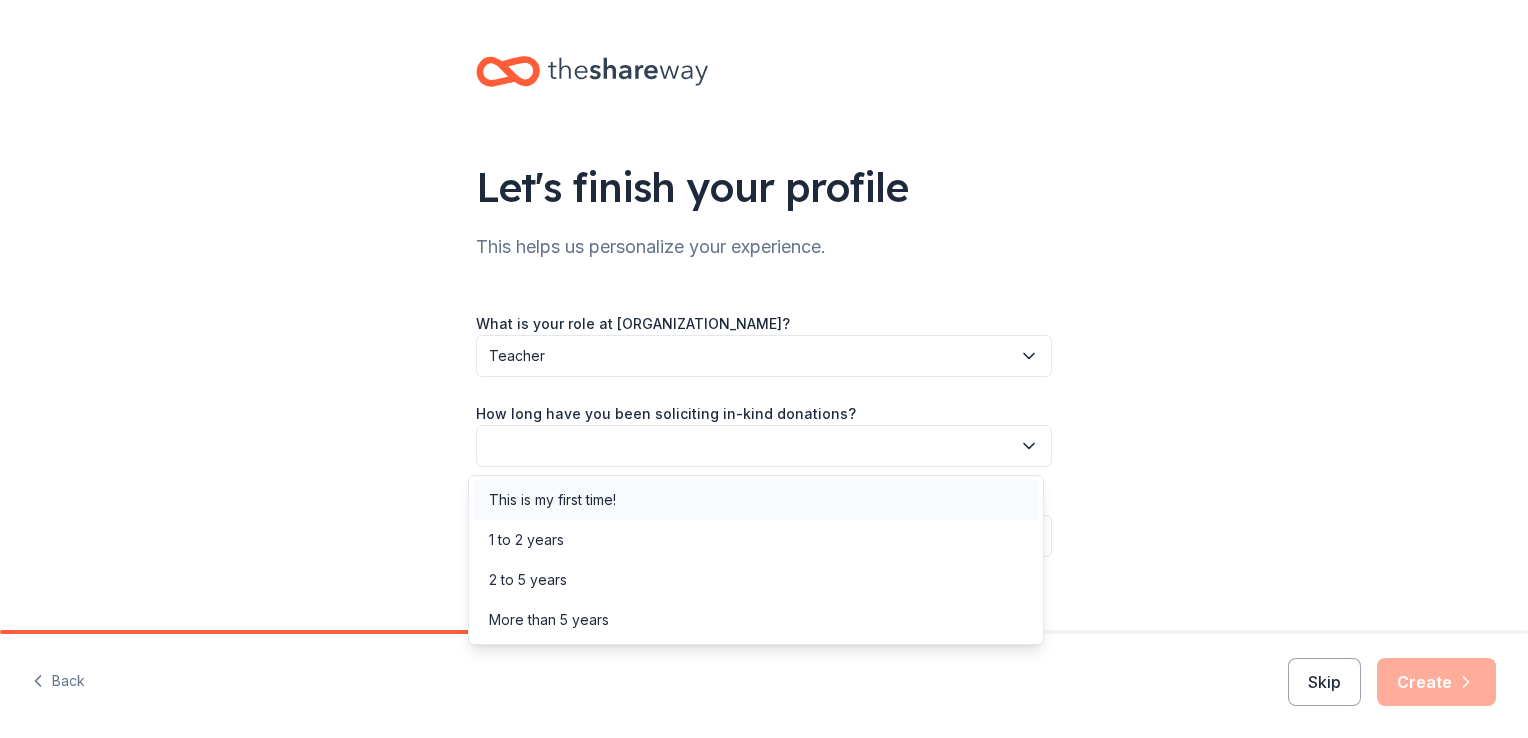 click on "This is my first time!" at bounding box center [552, 500] 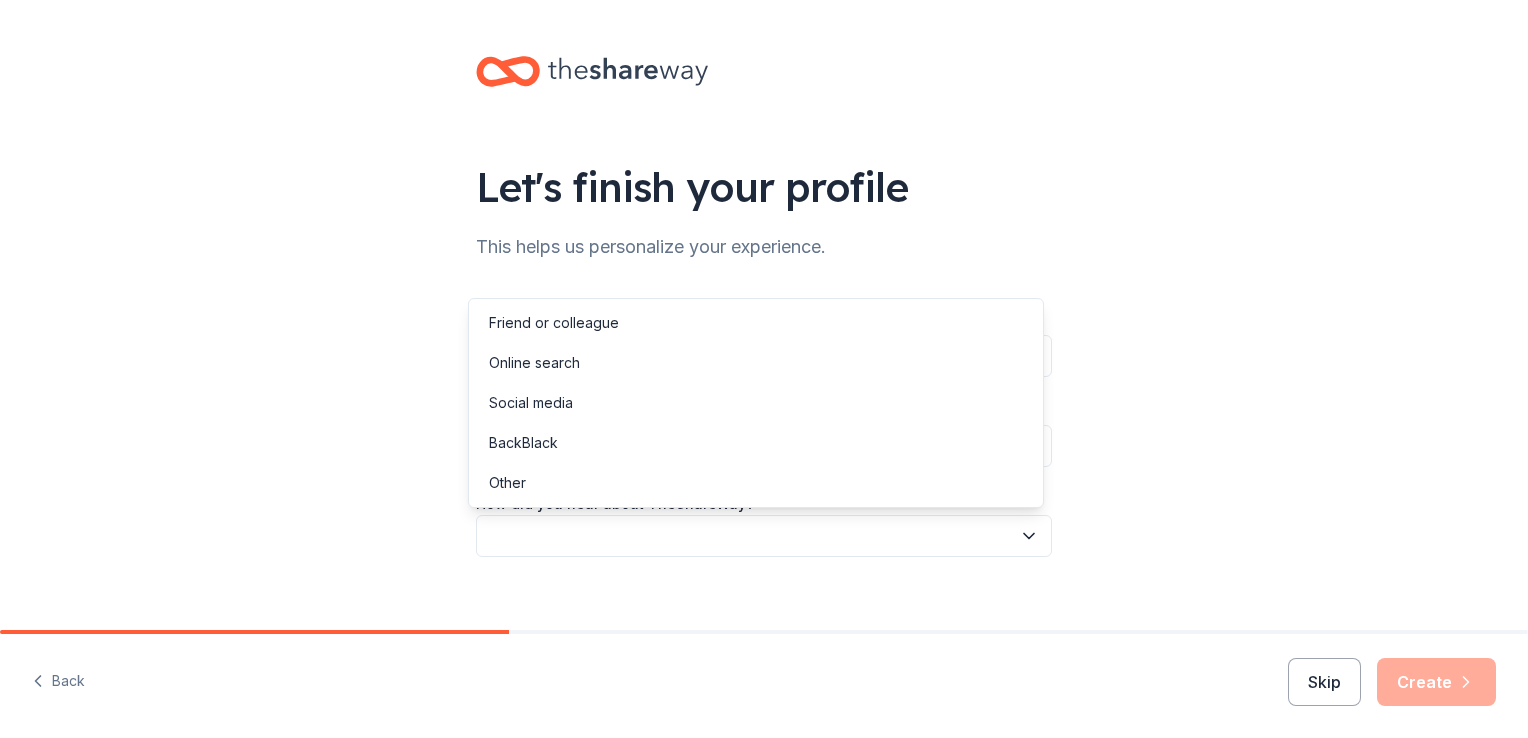 click at bounding box center (764, 536) 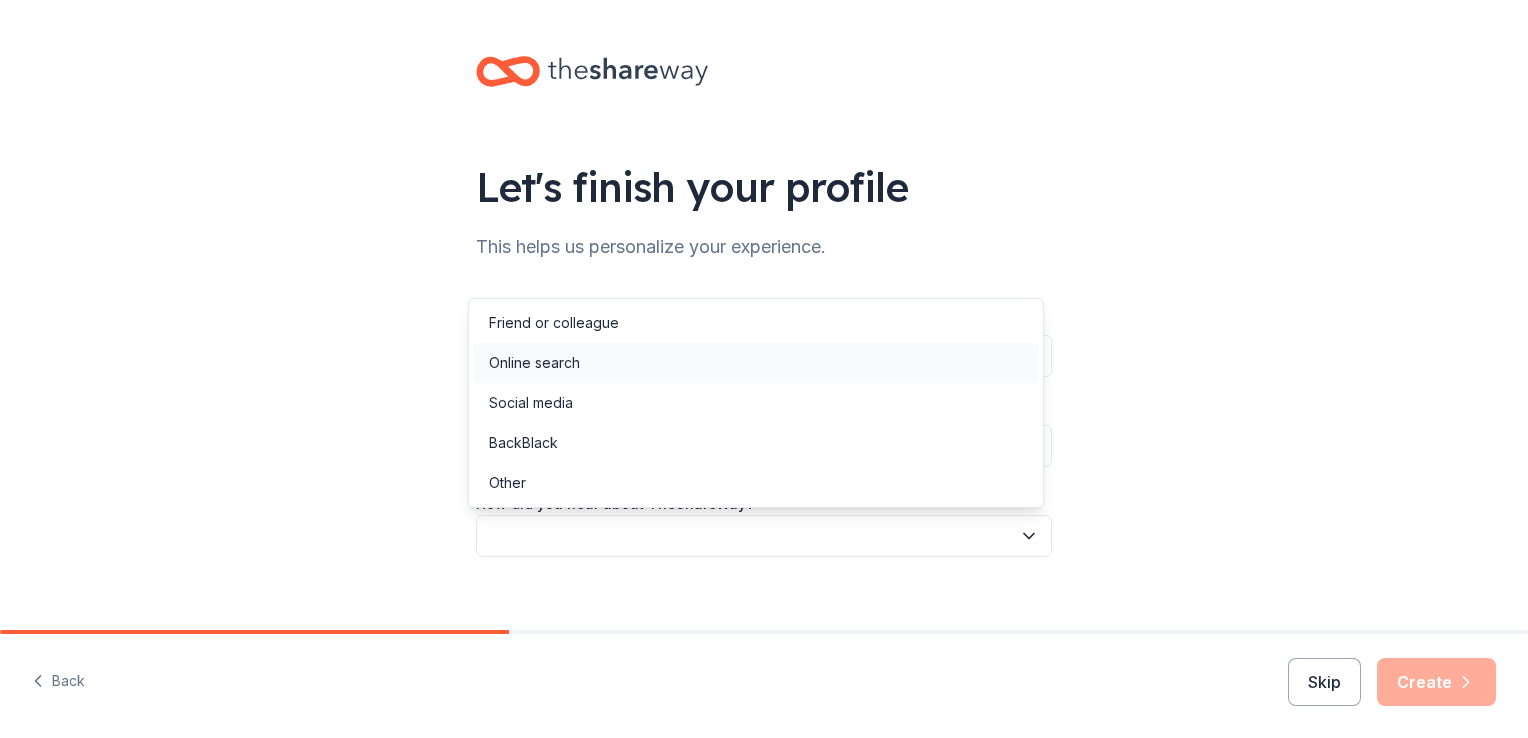 click on "Online search" at bounding box center [534, 363] 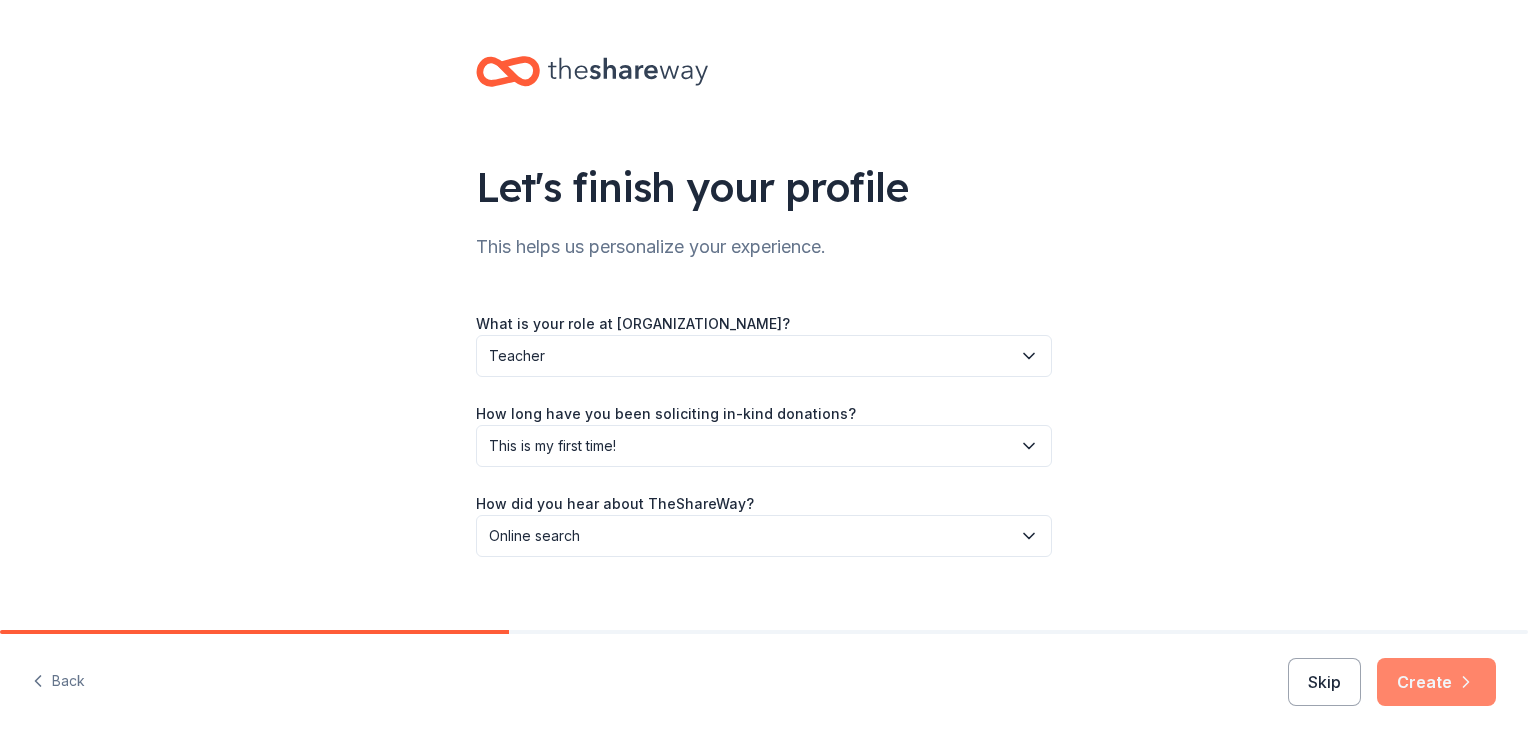 click on "Create" at bounding box center [1436, 682] 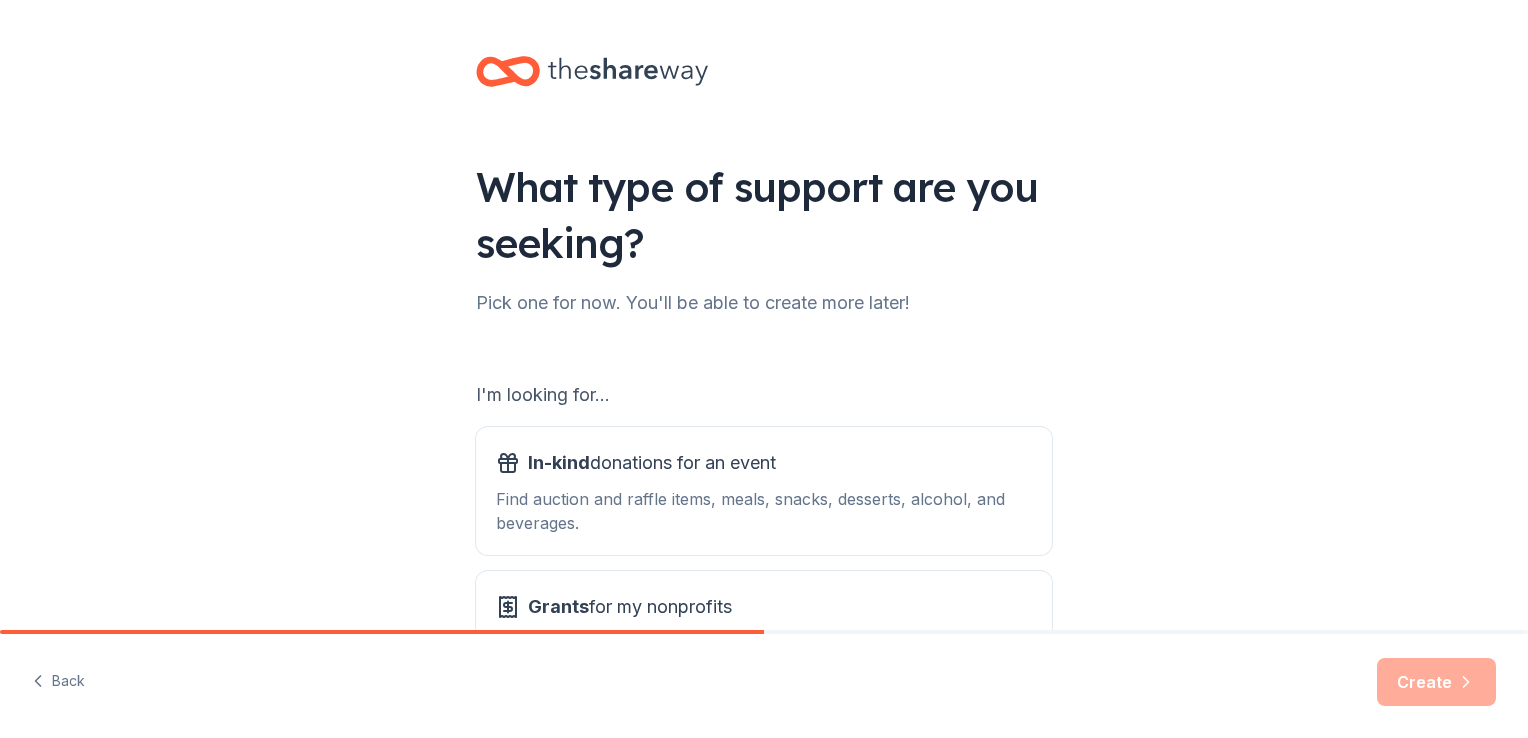 click on "I'm looking for...   In-kind  donations for an event Find auction and raffle items, meals, snacks, desserts, alcohol, and beverages.   Grants  for my nonprofits Find grants for projects & programming, general operations, capital, scholarship, research, and more." at bounding box center [764, 517] 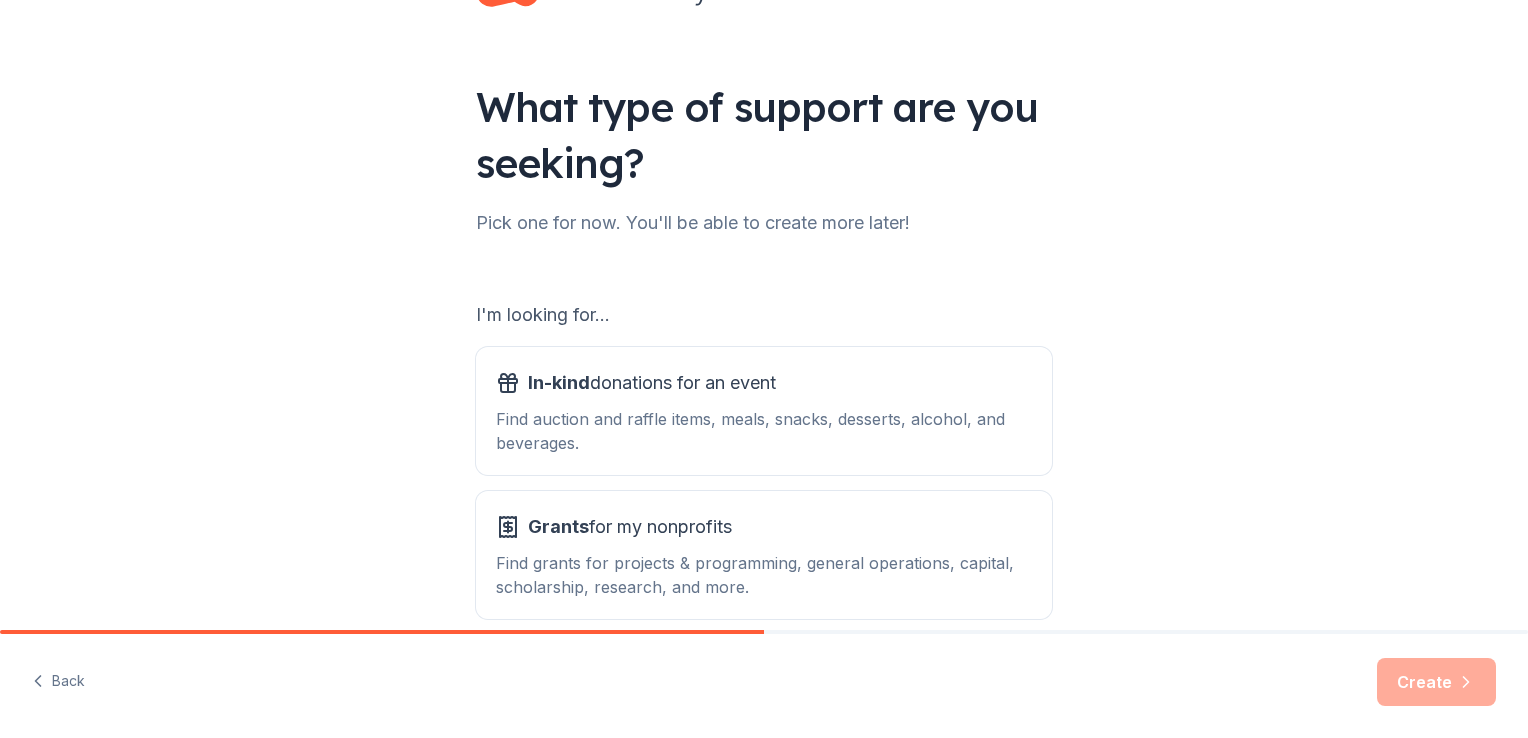scroll, scrollTop: 176, scrollLeft: 0, axis: vertical 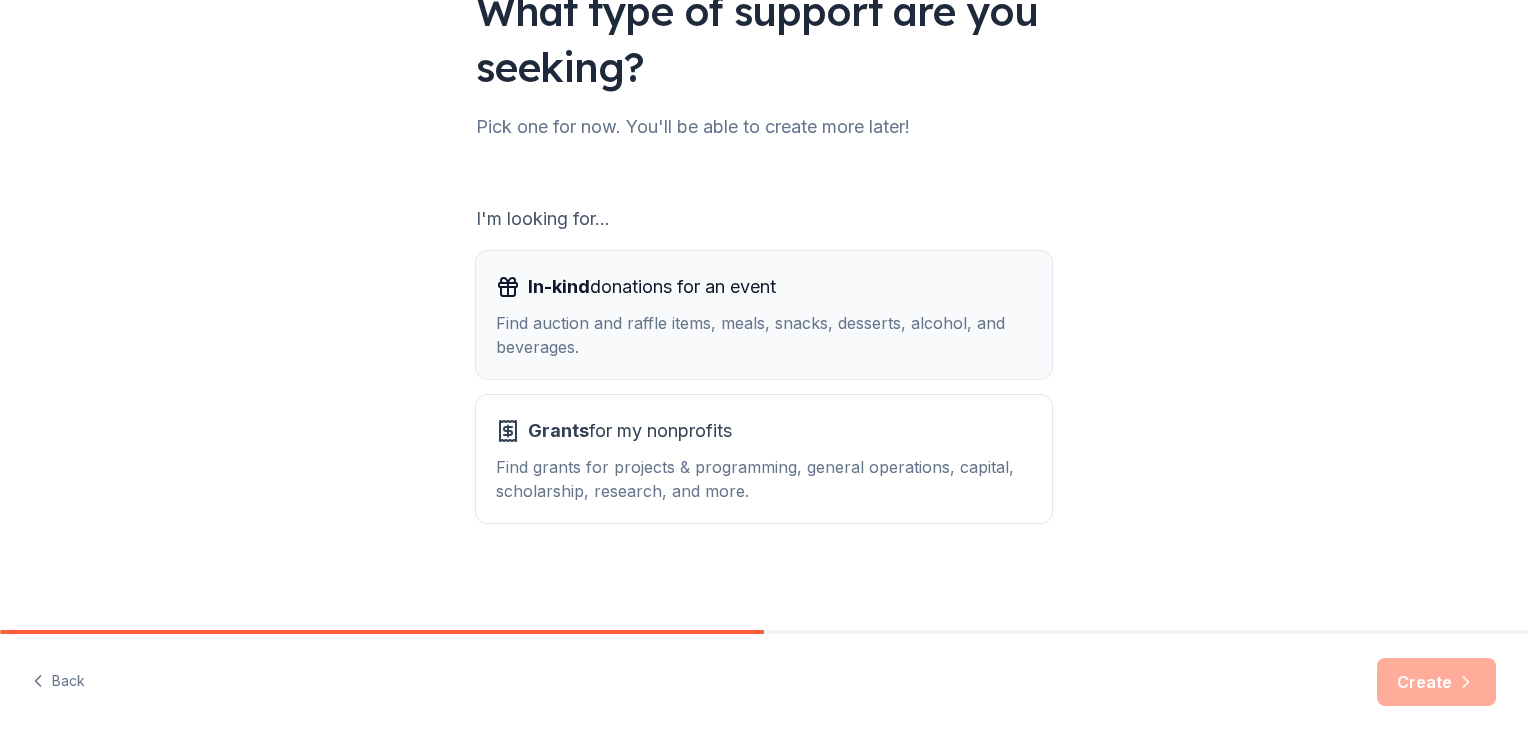 click on "In-kind  donations for an event" at bounding box center [764, 287] 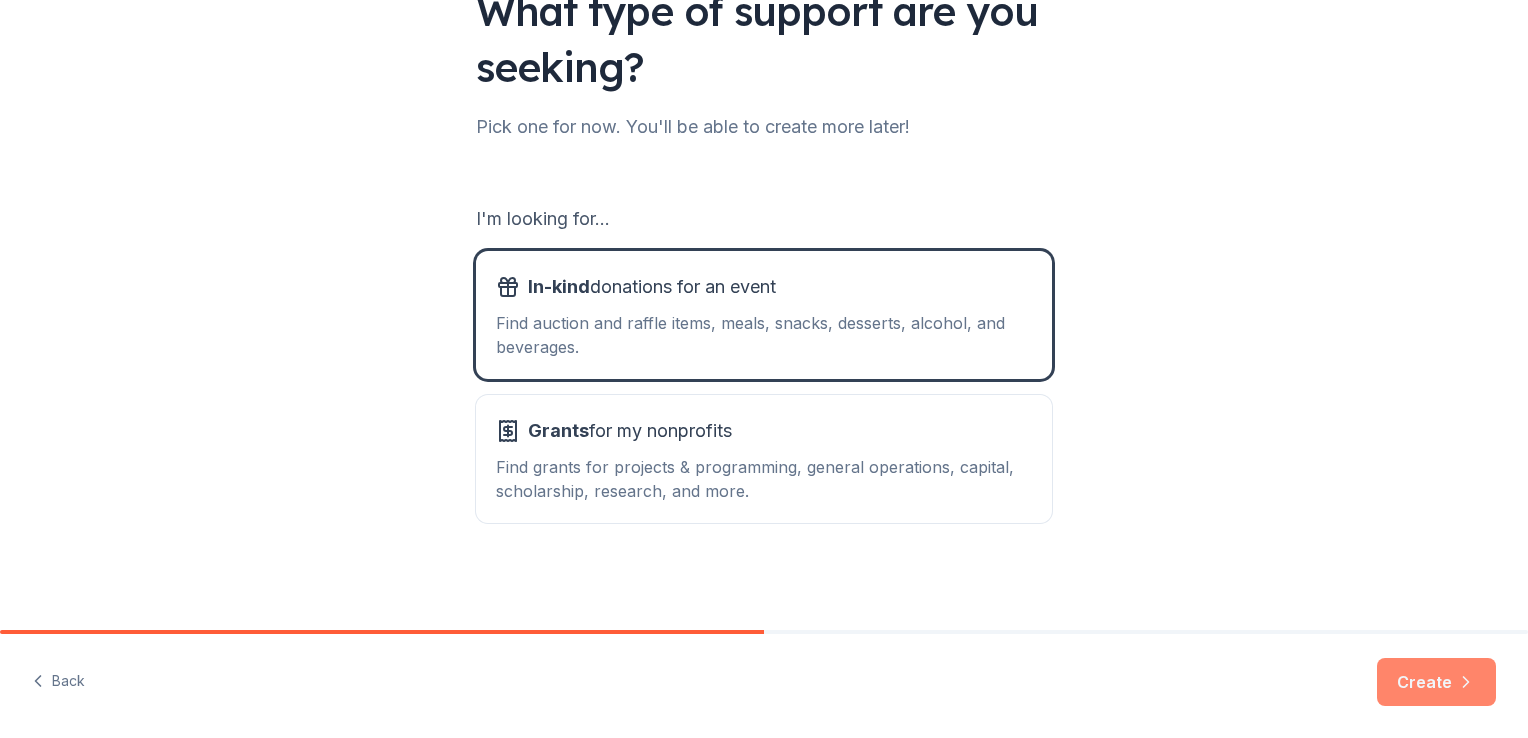 click 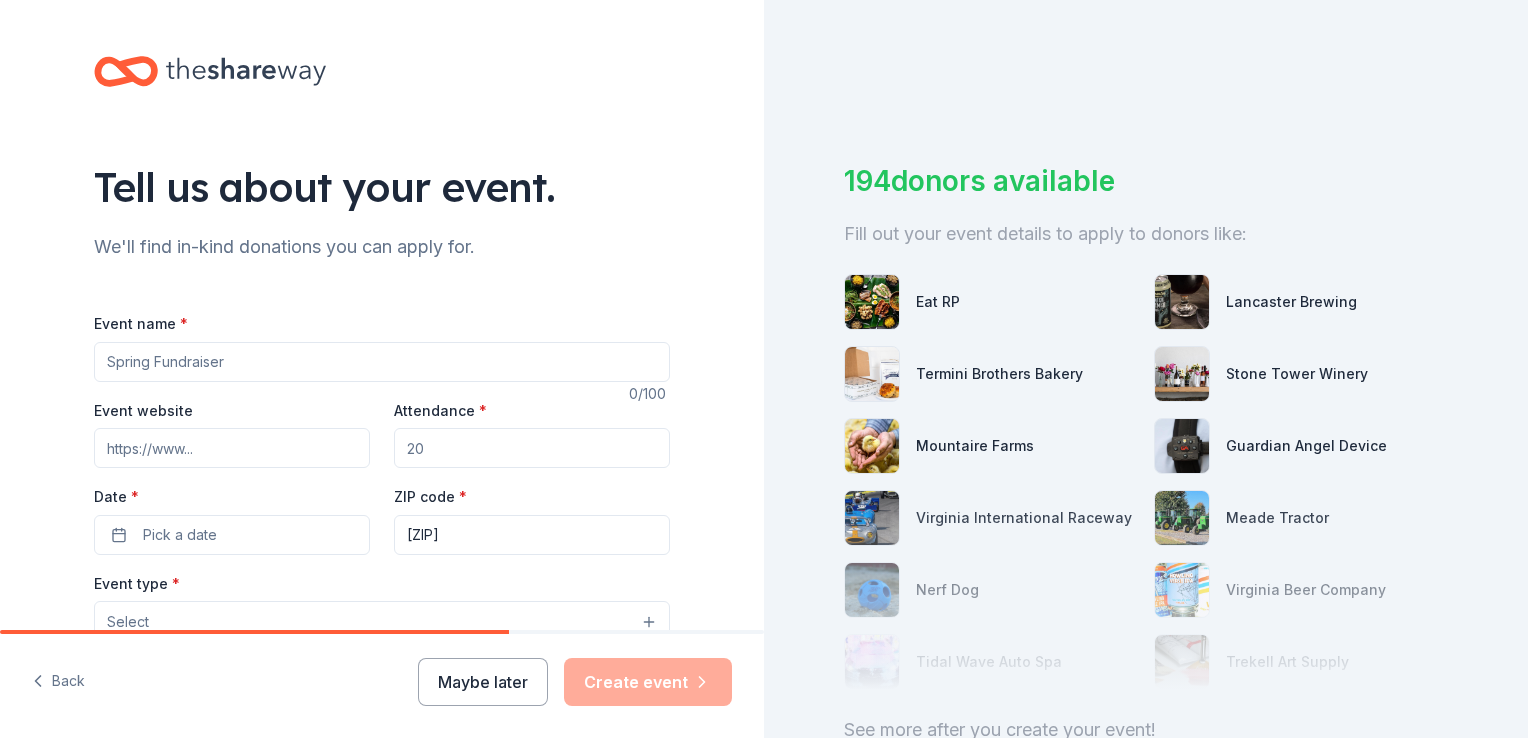 click on "Event name *" at bounding box center (382, 362) 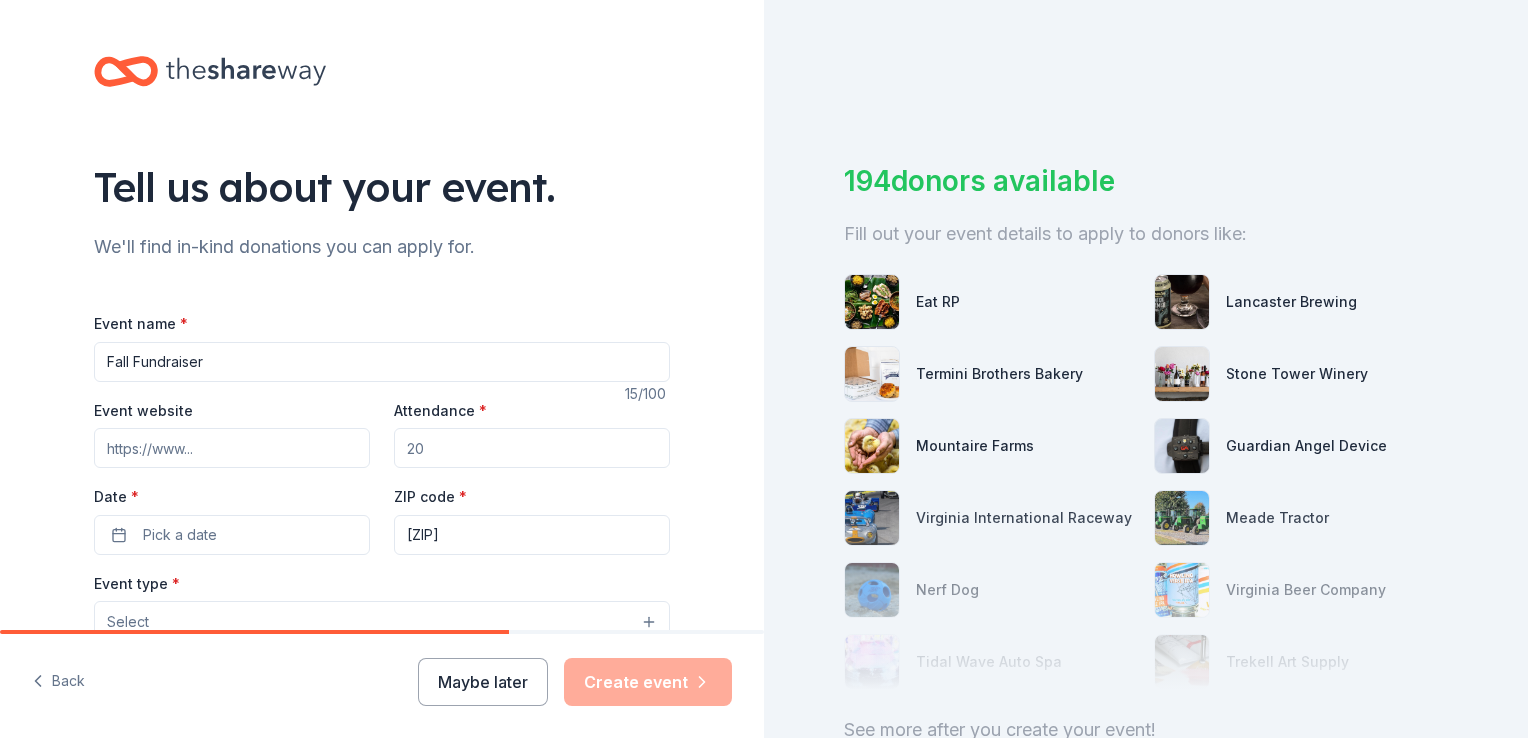 type on "Fall Fundraiser" 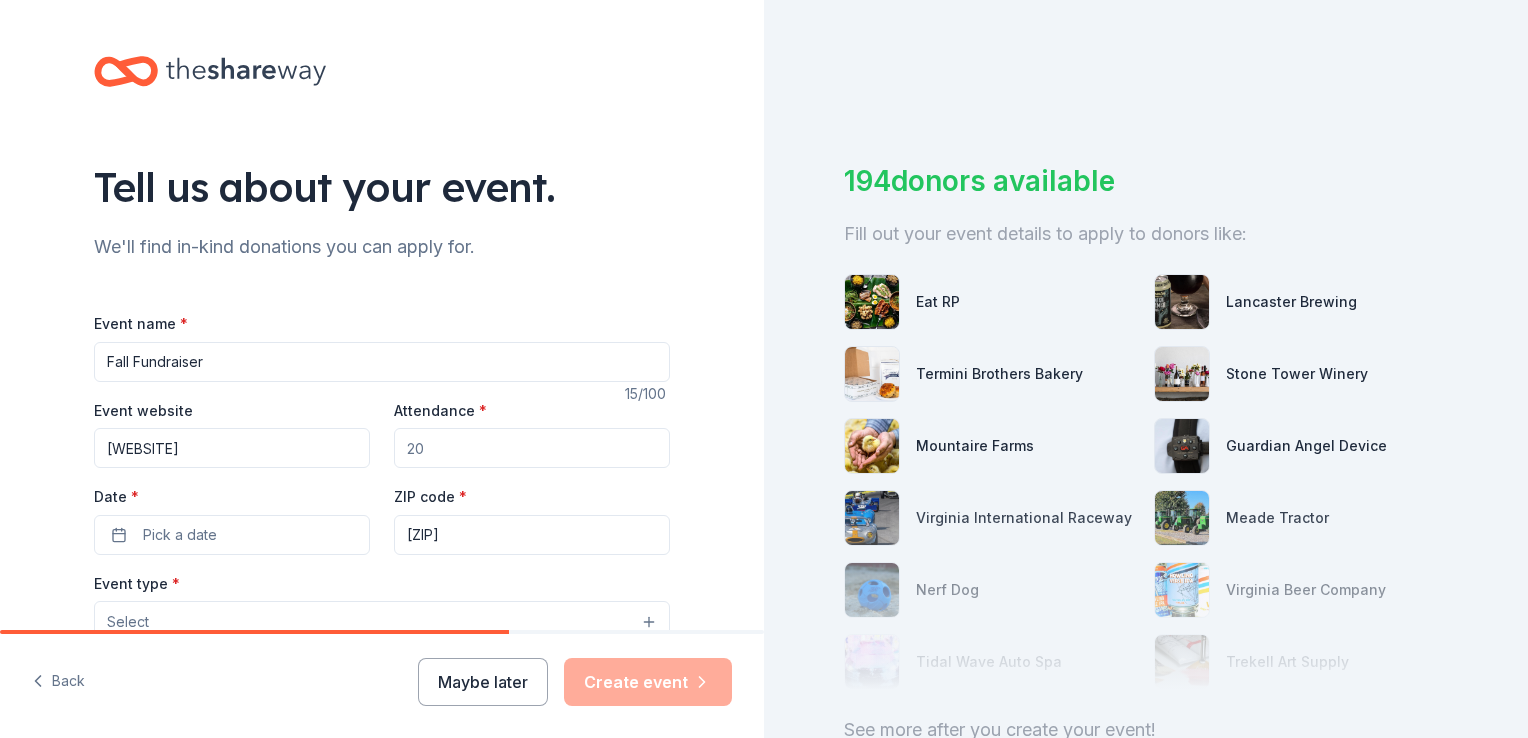 type on "[WEBSITE]" 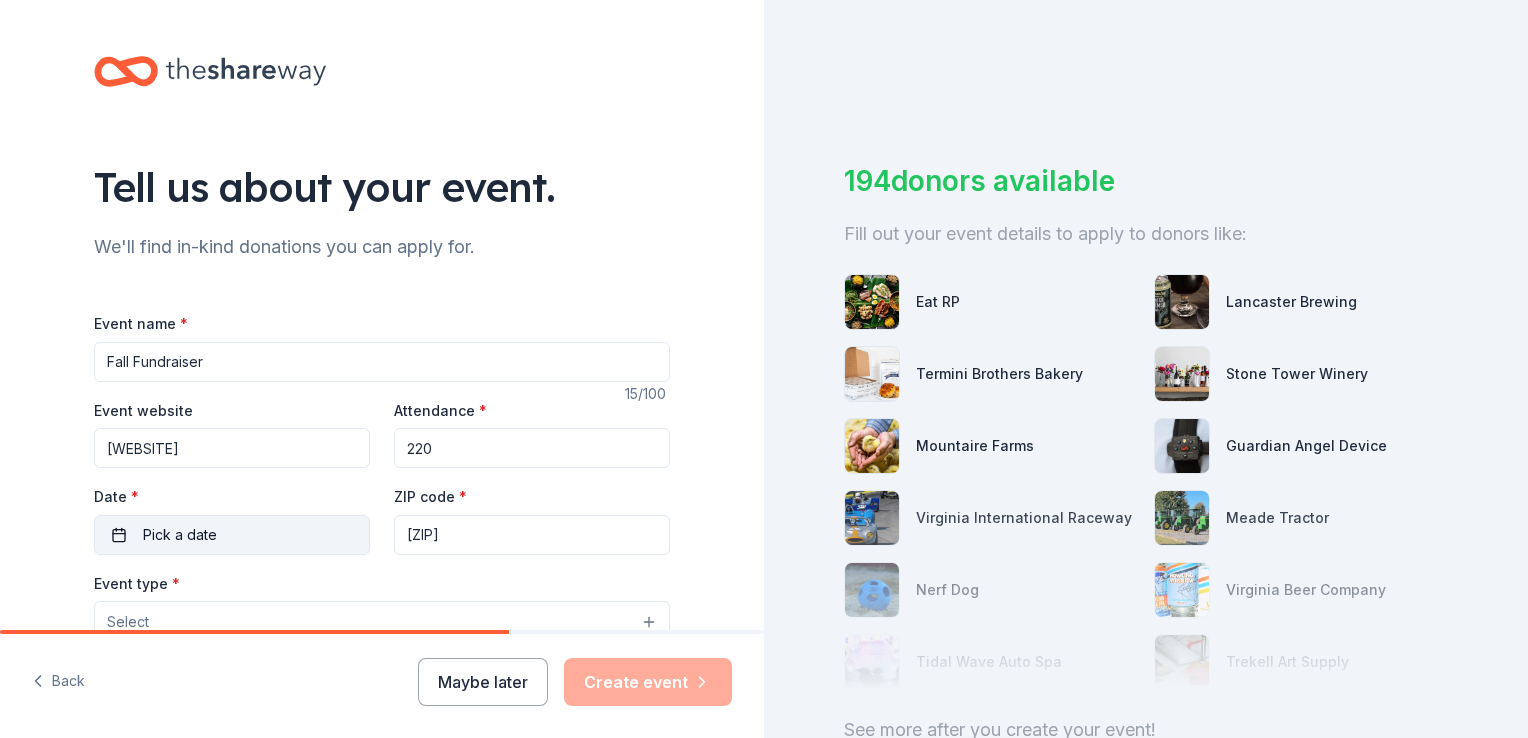 type on "220" 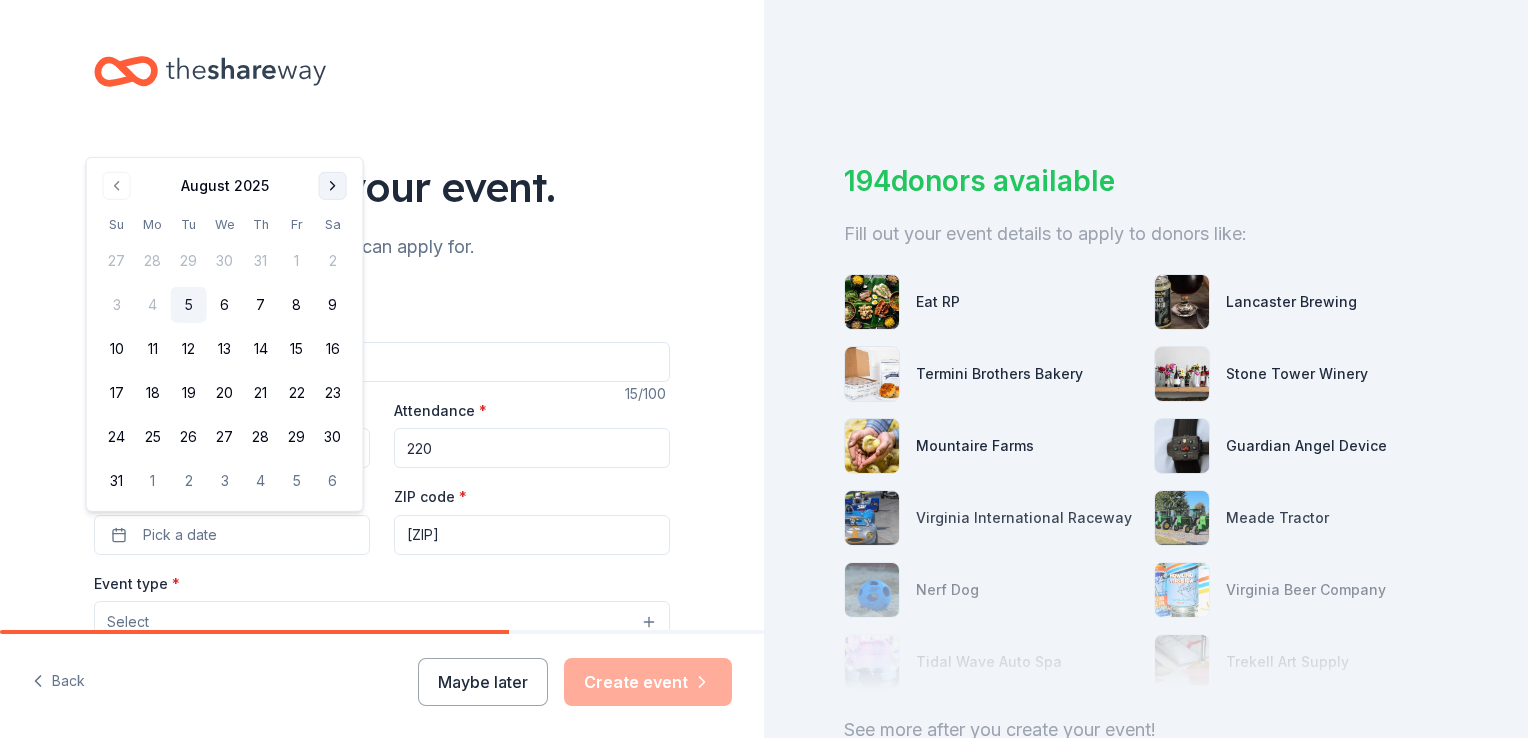 click at bounding box center [333, 186] 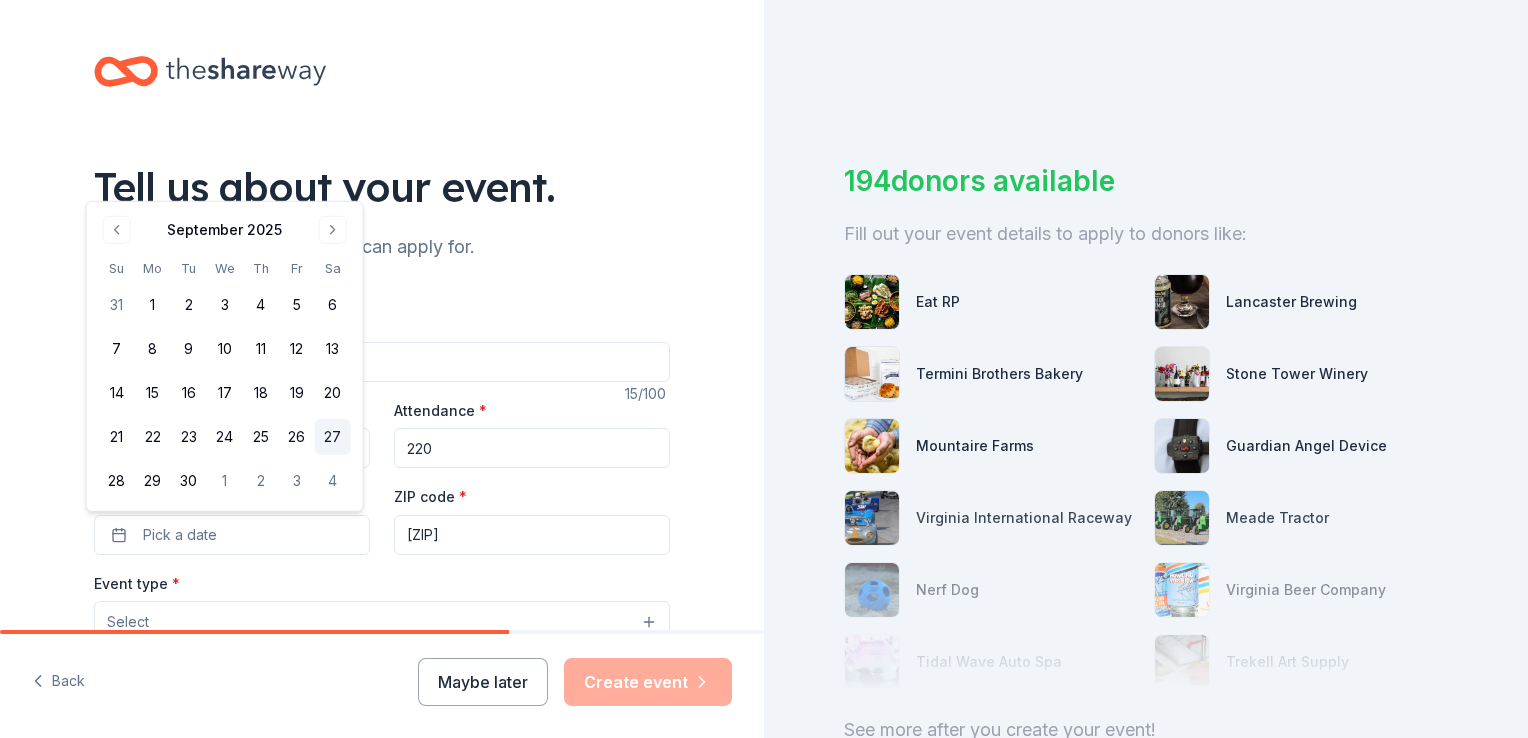 click on "27" at bounding box center [333, 437] 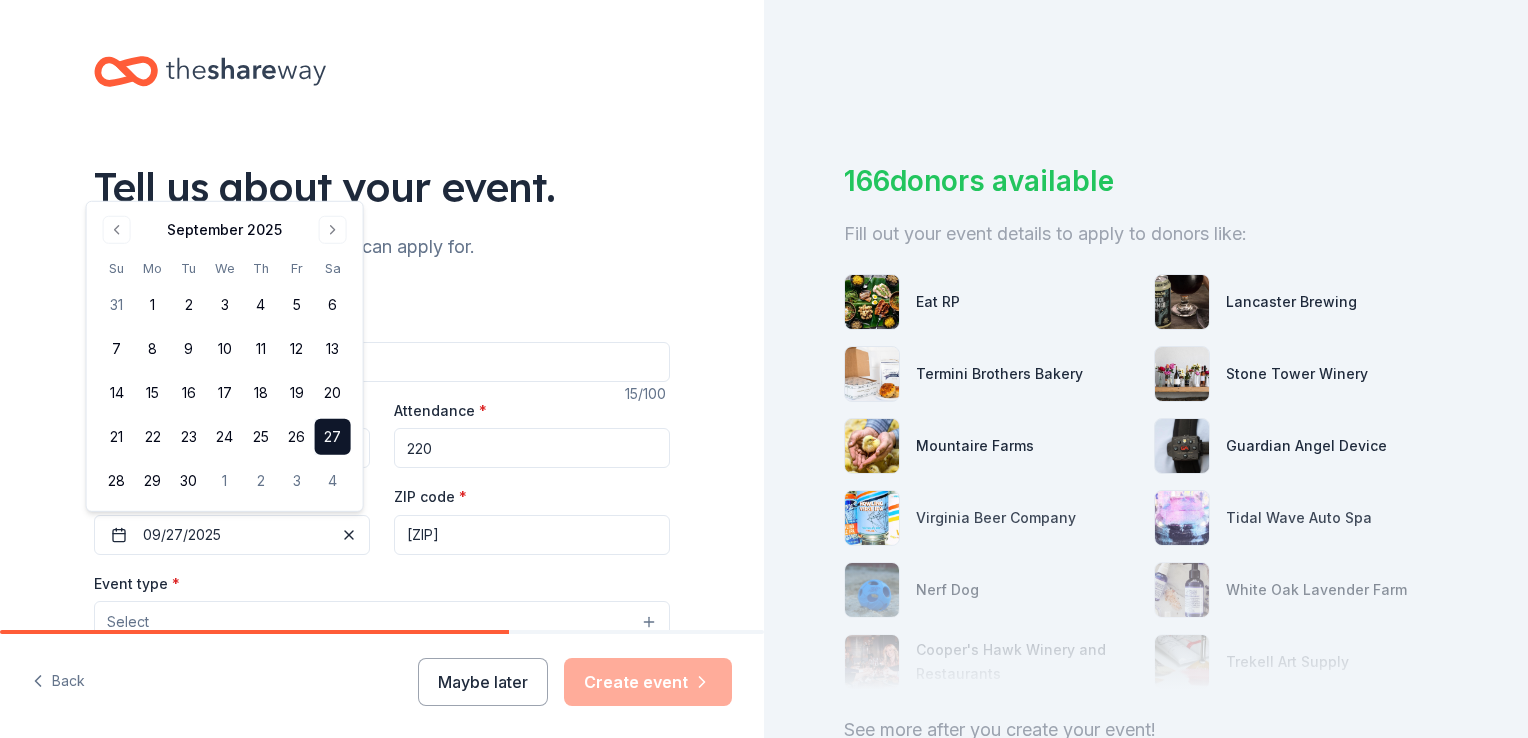 click on "Tell us about your event. We'll find in-kind donations you can apply for. Event name * Fall Fundraiser 15 /100 Event website [WEBSITE] Attendance * 220 Date * [DATE] ZIP code * [ZIP] Event type * Select Demographic Select We use this information to help brands find events with their target demographic to sponsor their products. Mailing address Apt/unit Description What are you looking for? * Auction & raffle Meals Snacks Desserts Alcohol Beverages Send me reminders Email me reminders of donor application deadlines Recurring event" at bounding box center (382, 665) 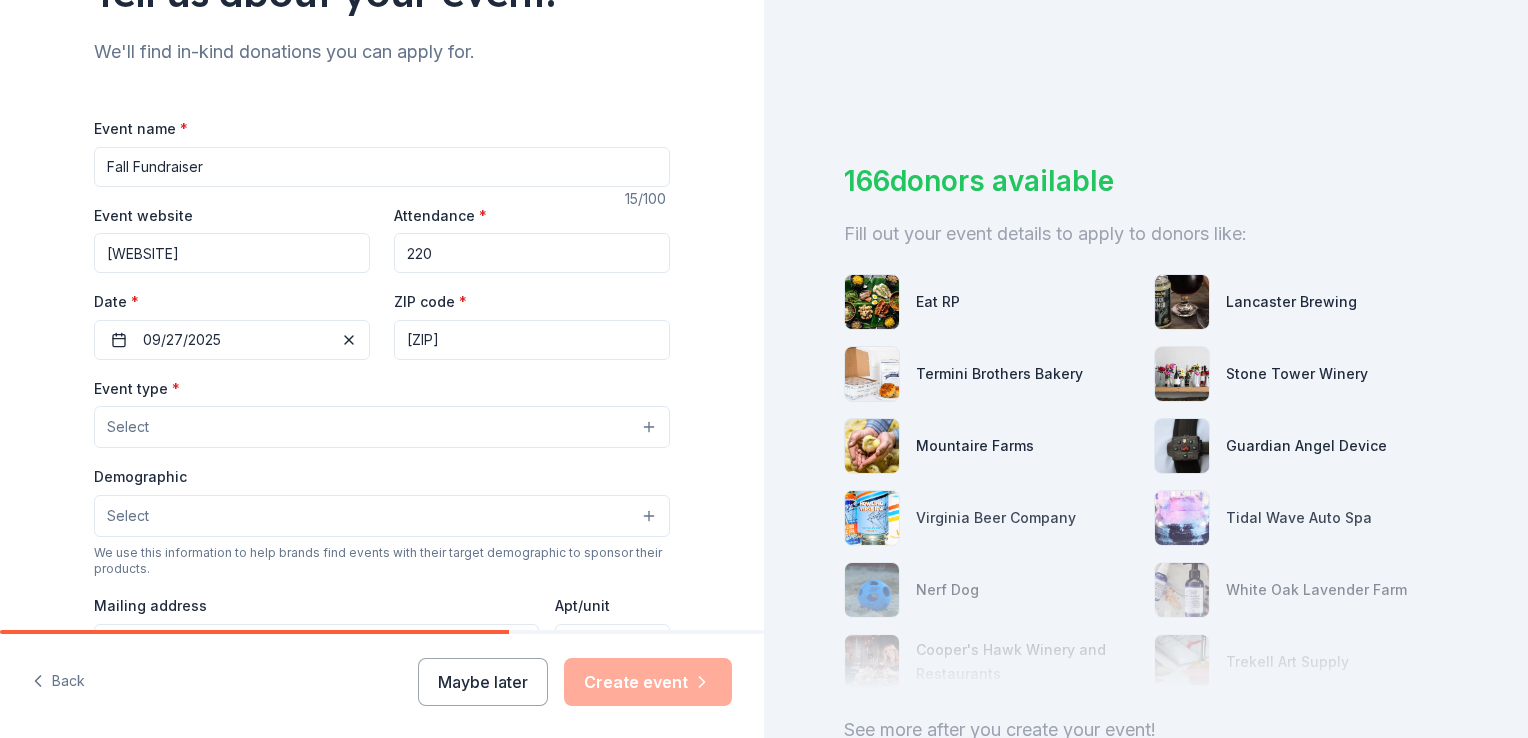 scroll, scrollTop: 320, scrollLeft: 0, axis: vertical 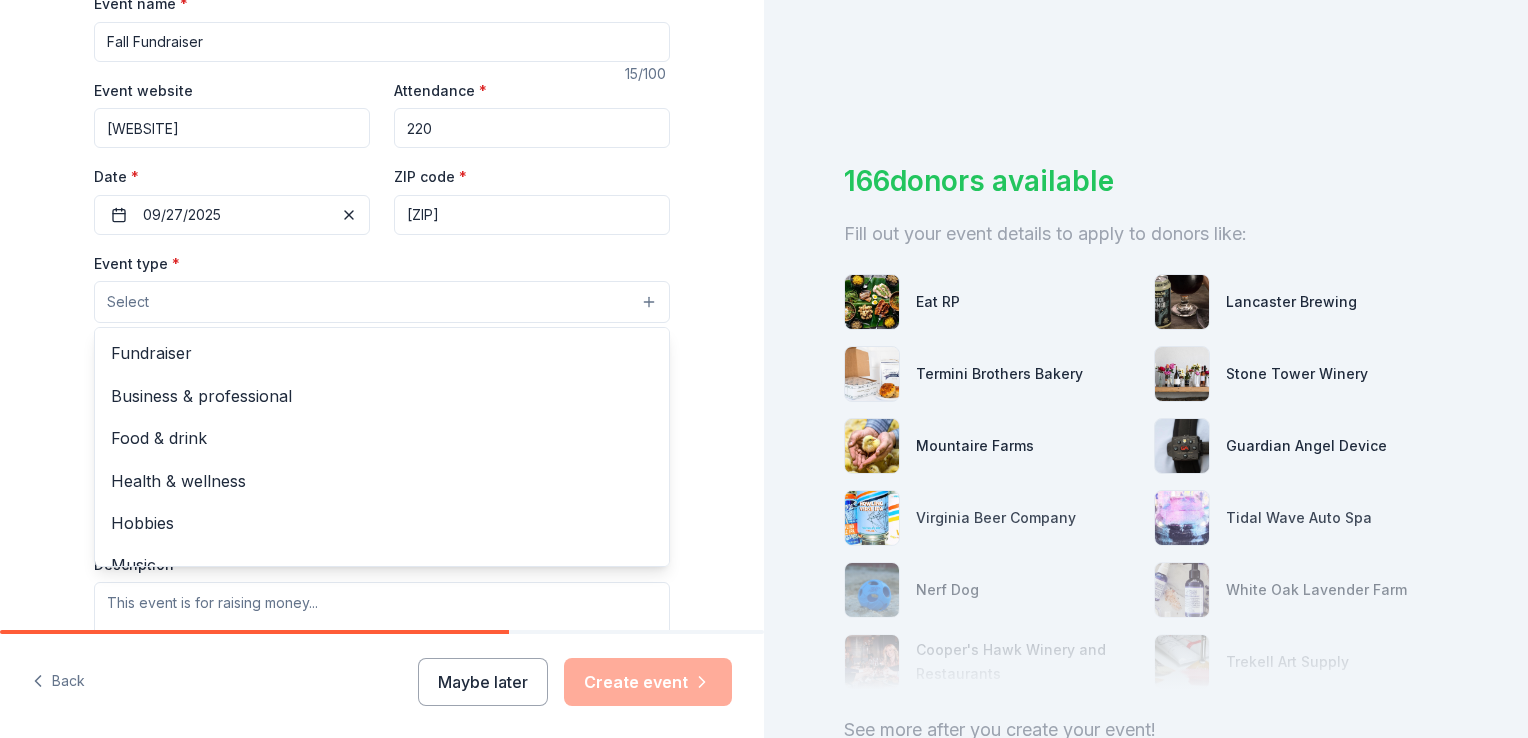 click on "Select" at bounding box center (382, 302) 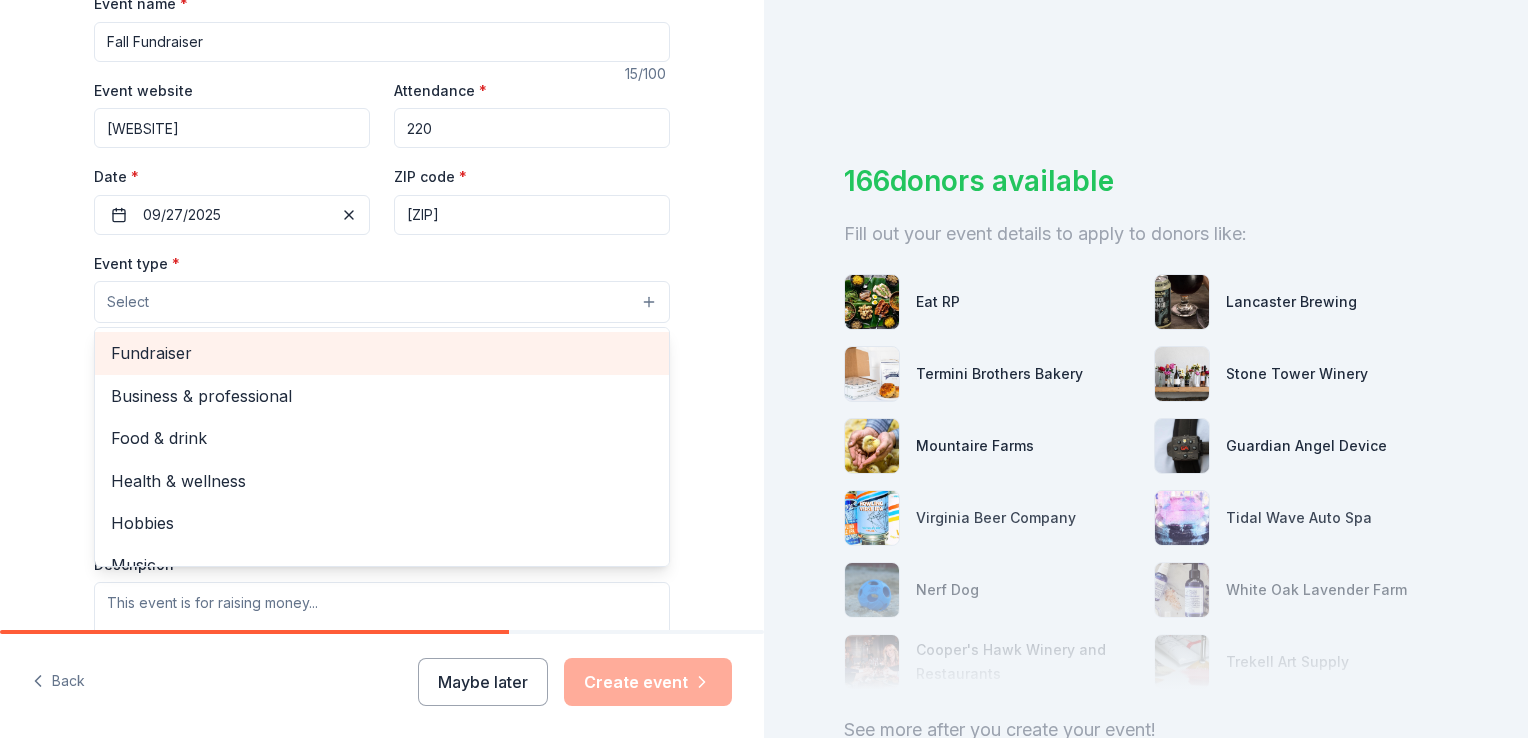 click on "Fundraiser" at bounding box center (382, 353) 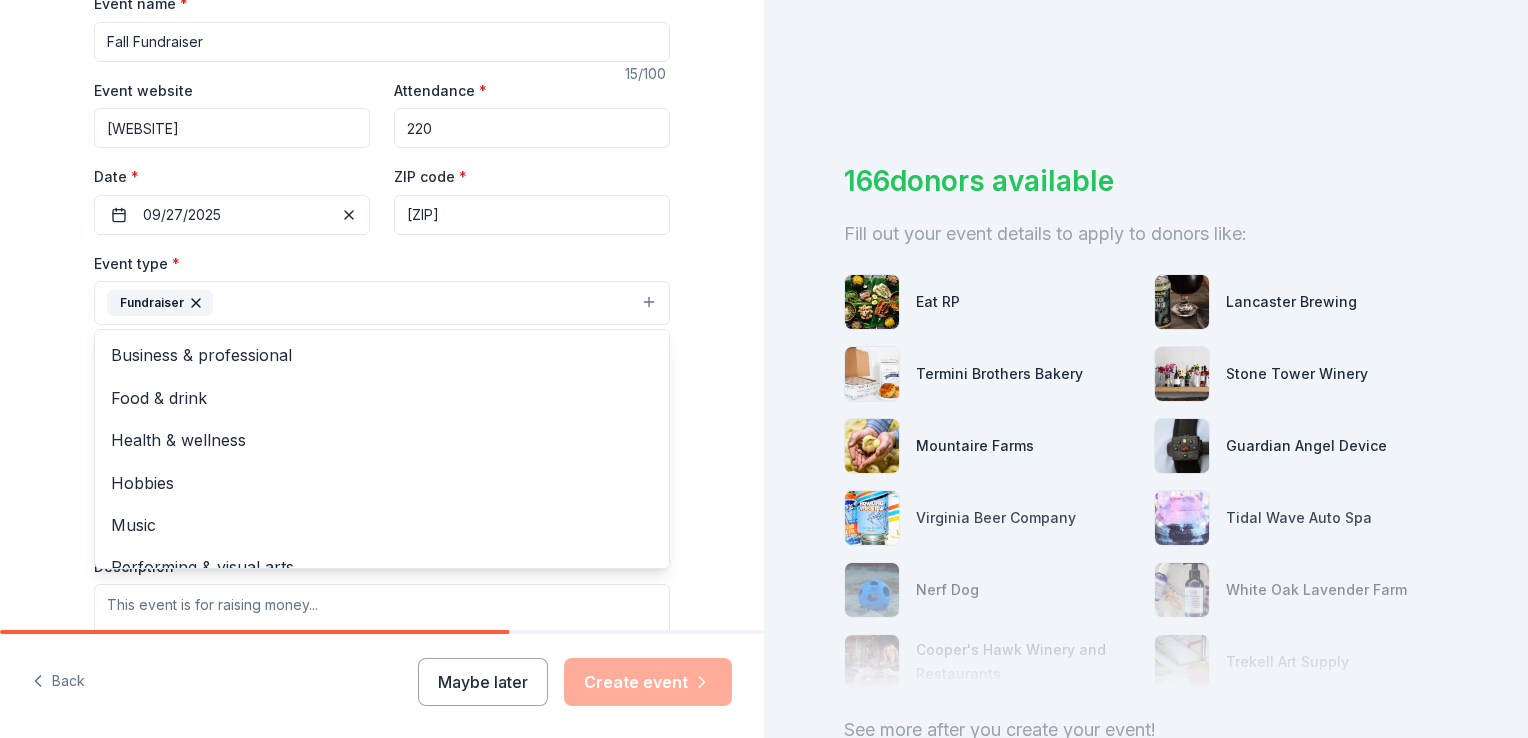 click on "Tell us about your event. We'll find in-kind donations you can apply for. Event name * Fall Fundraiser 15 /100 Event website [WEBSITE] Attendance * 220 Date * [DATE] ZIP code * [ZIP] Event type * Fundraiser Business & professional Food & drink Health & wellness Hobbies Music Performing & visual arts Demographic Select We use this information to help brands find events with their target demographic to sponsor their products. Mailing address Apt/unit Description What are you looking for? * Auction & raffle Meals Snacks Desserts Alcohol Beverages Send me reminders Email me reminders of donor application deadlines Recurring event" at bounding box center [382, 346] 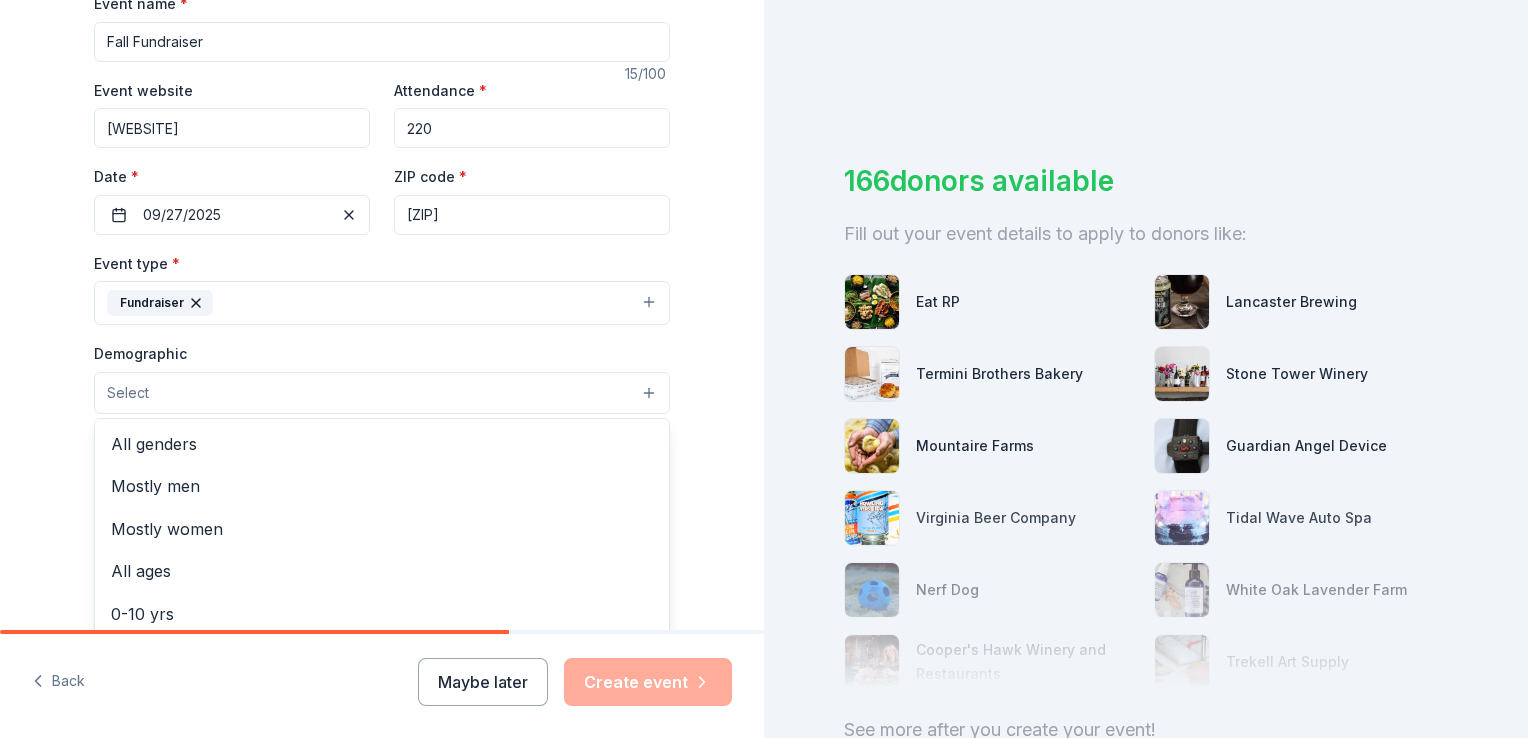 click on "Select" at bounding box center (382, 393) 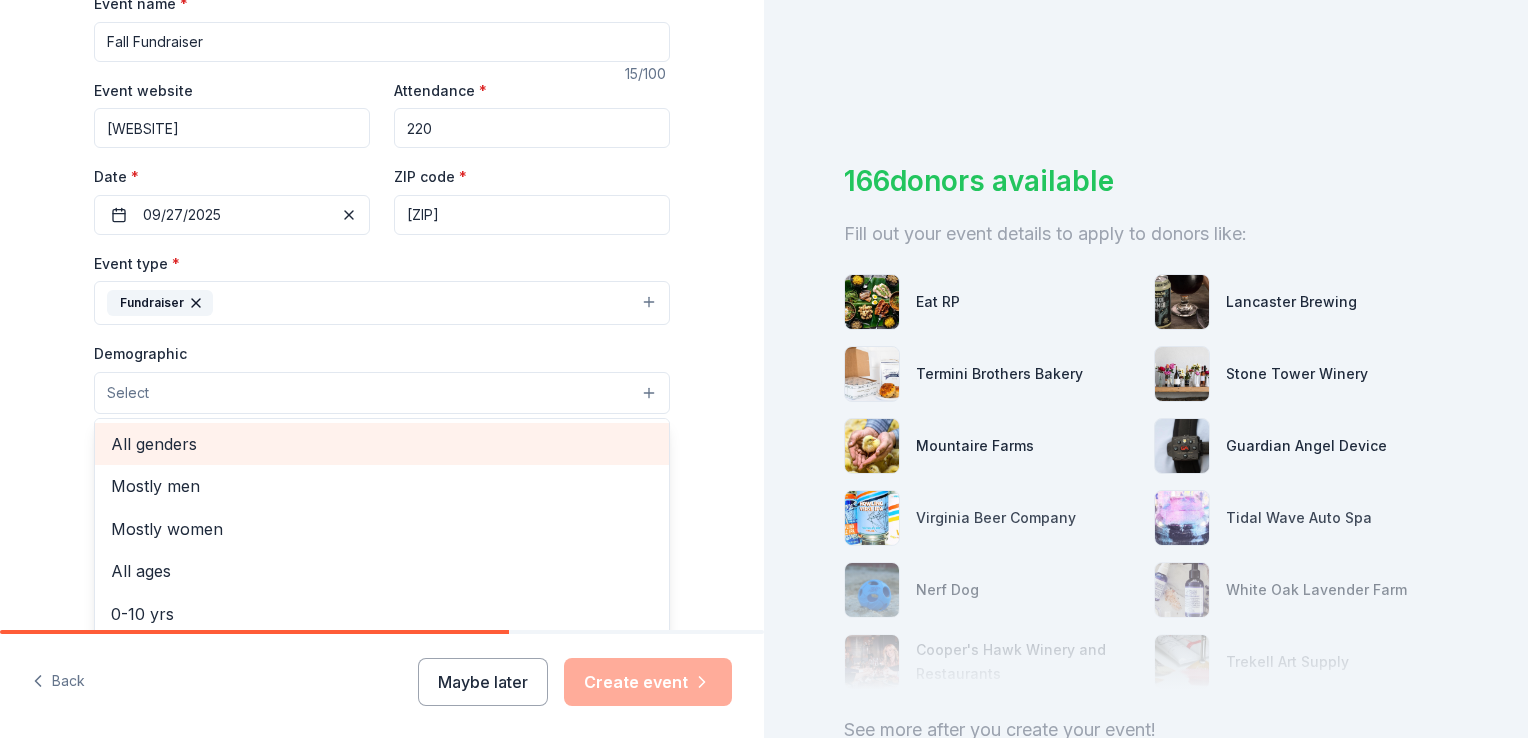 click on "All genders" at bounding box center [382, 444] 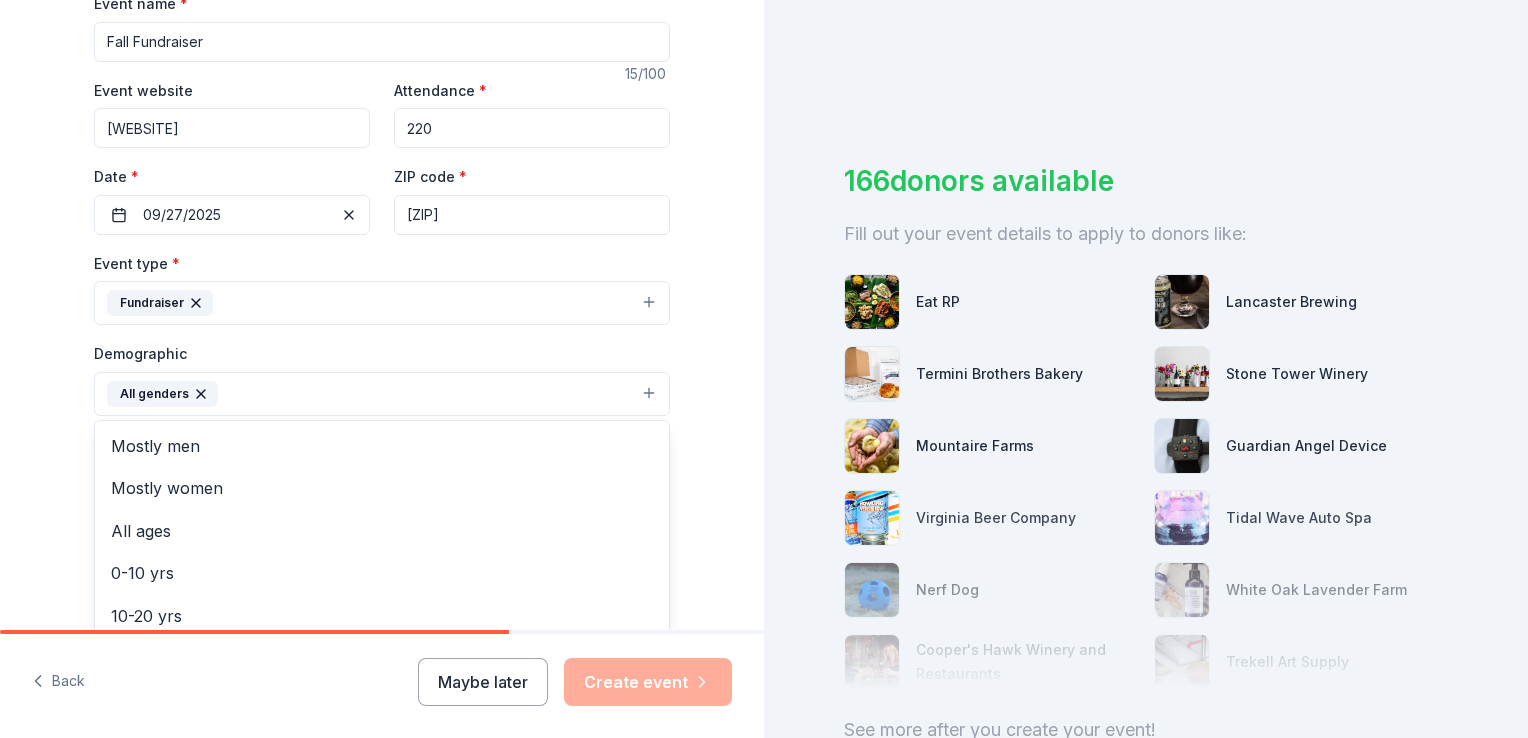 click on "Tell us about your event. We'll find in-kind donations you can apply for. Event name * Fall Fundraiser 15 /100 Event website [WEBSITE] Attendance * 220 Date * [DATE] ZIP code * [ZIP] Event type * Fundraiser Demographic All genders Mostly men Mostly women All ages 0-10 yrs 10-20 yrs 20-30 yrs 30-40 yrs 40-50 yrs 50-60 yrs 60-70 yrs 70-80 yrs 80+ yrs We use this information to help brands find events with their target demographic to sponsor their products. Mailing address Apt/unit Description What are you looking for? * Auction & raffle Meals Snacks Desserts Alcohol Beverages Send me reminders Email me reminders of donor application deadlines Recurring event" at bounding box center [382, 347] 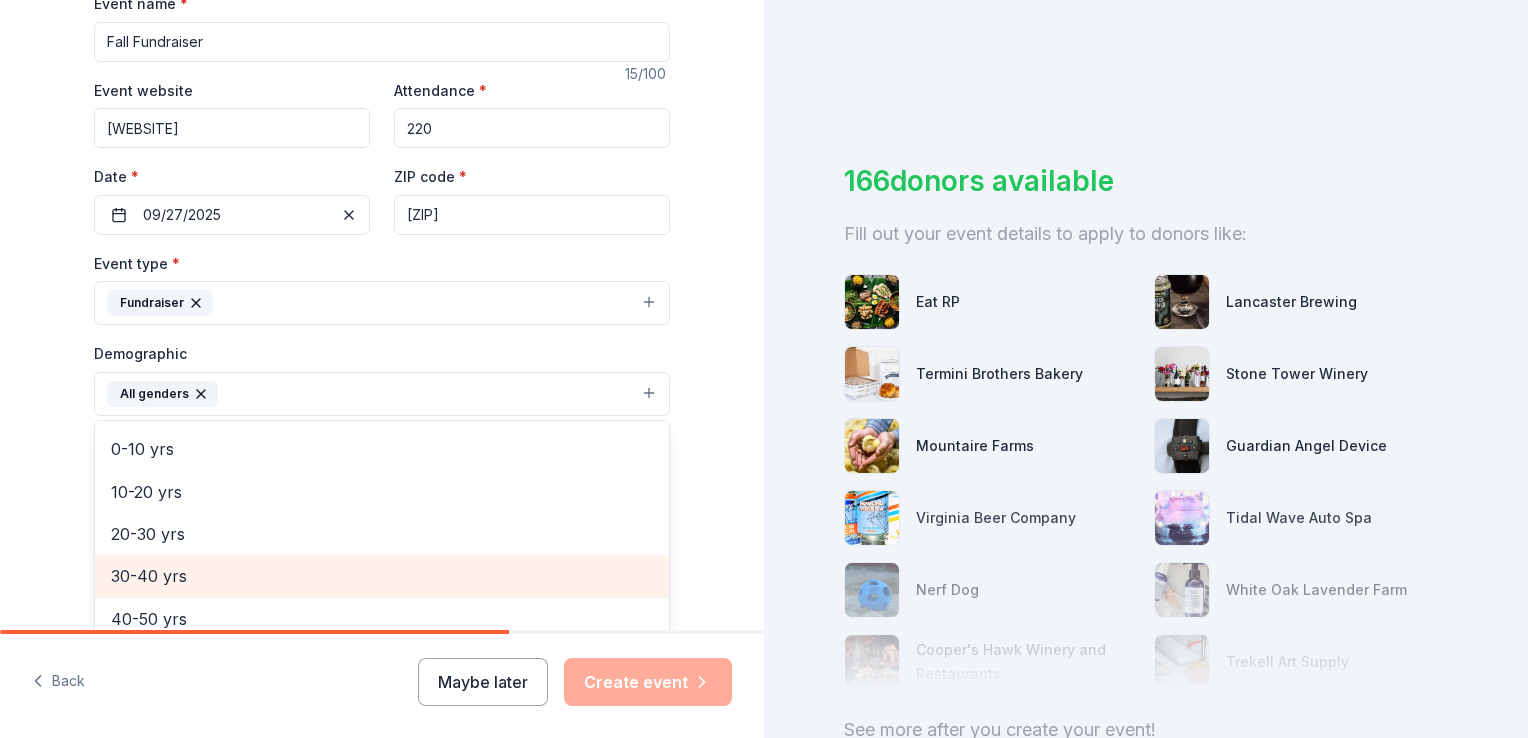 click on "30-40 yrs" at bounding box center (382, 576) 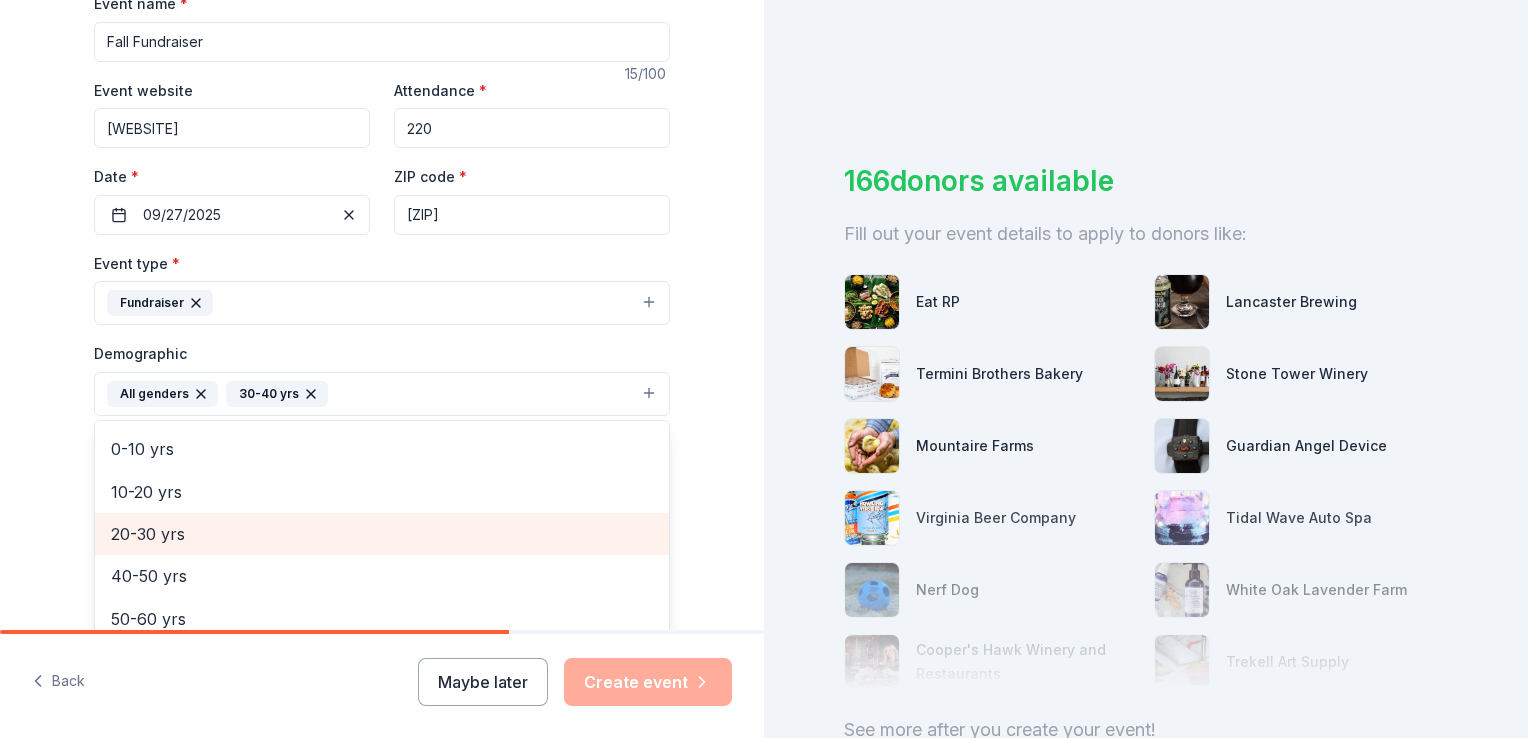 click on "20-30 yrs" at bounding box center [382, 534] 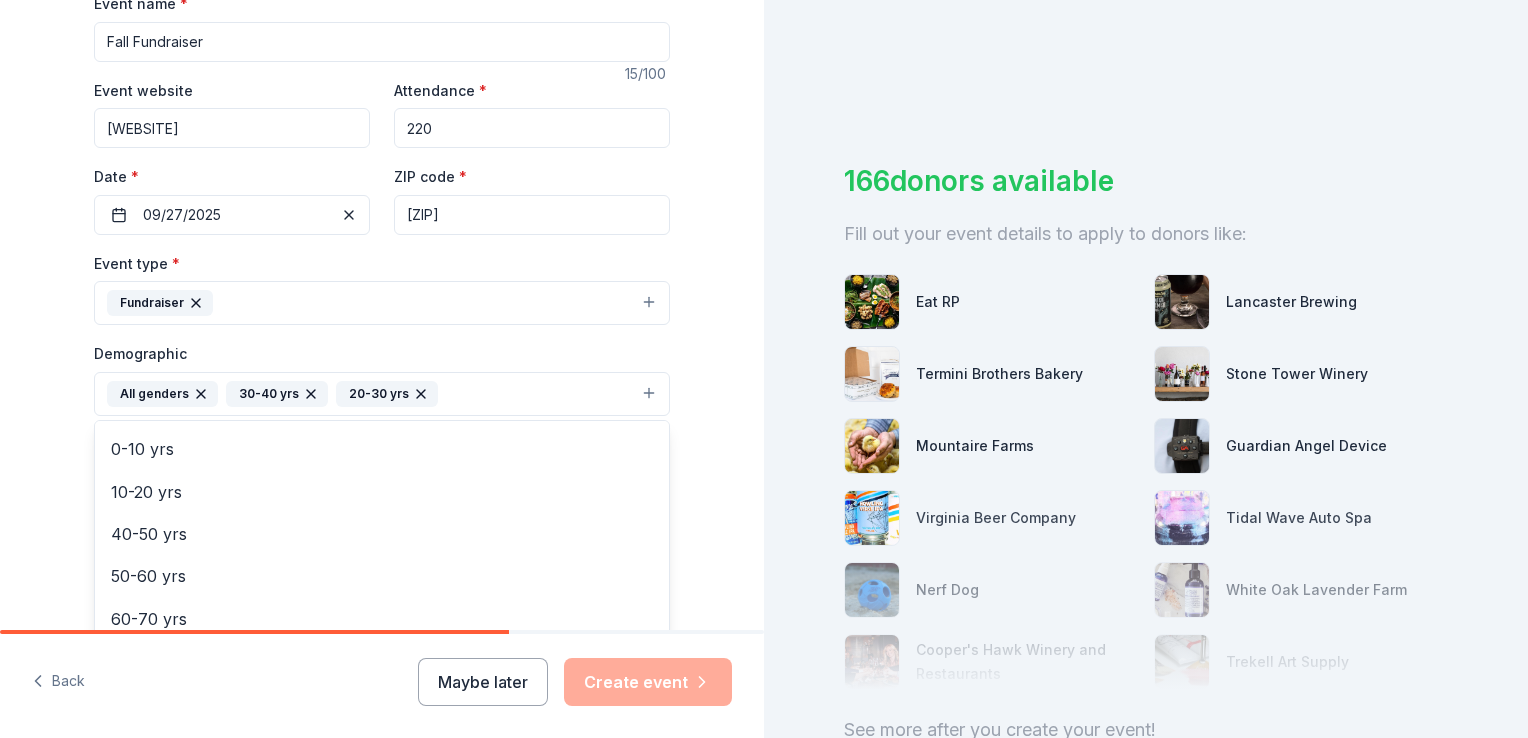 click on "Tell us about your event. We'll find in-kind donations you can apply for. Event name * Fall Fundraiser 15 /100 Event website cvcschool.com Attendance * 220 Date * 09/27/2025 ZIP code * [ZIP] Event type * Fundraiser Demographic All genders 30-40 yrs 20-30 yrs Mostly men Mostly women All ages 0-10 yrs 10-20 yrs 40-50 yrs 50-60 yrs 60-70 yrs 70-80 yrs 80+ yrs We use this information to help brands find events with their target demographic to sponsor their products. Mailing address Apt/unit Description What are you looking for? * Auction & raffle Meals Snacks Desserts Alcohol Beverages Send me reminders Email me reminders of donor application deadlines Recurring event" at bounding box center (382, 347) 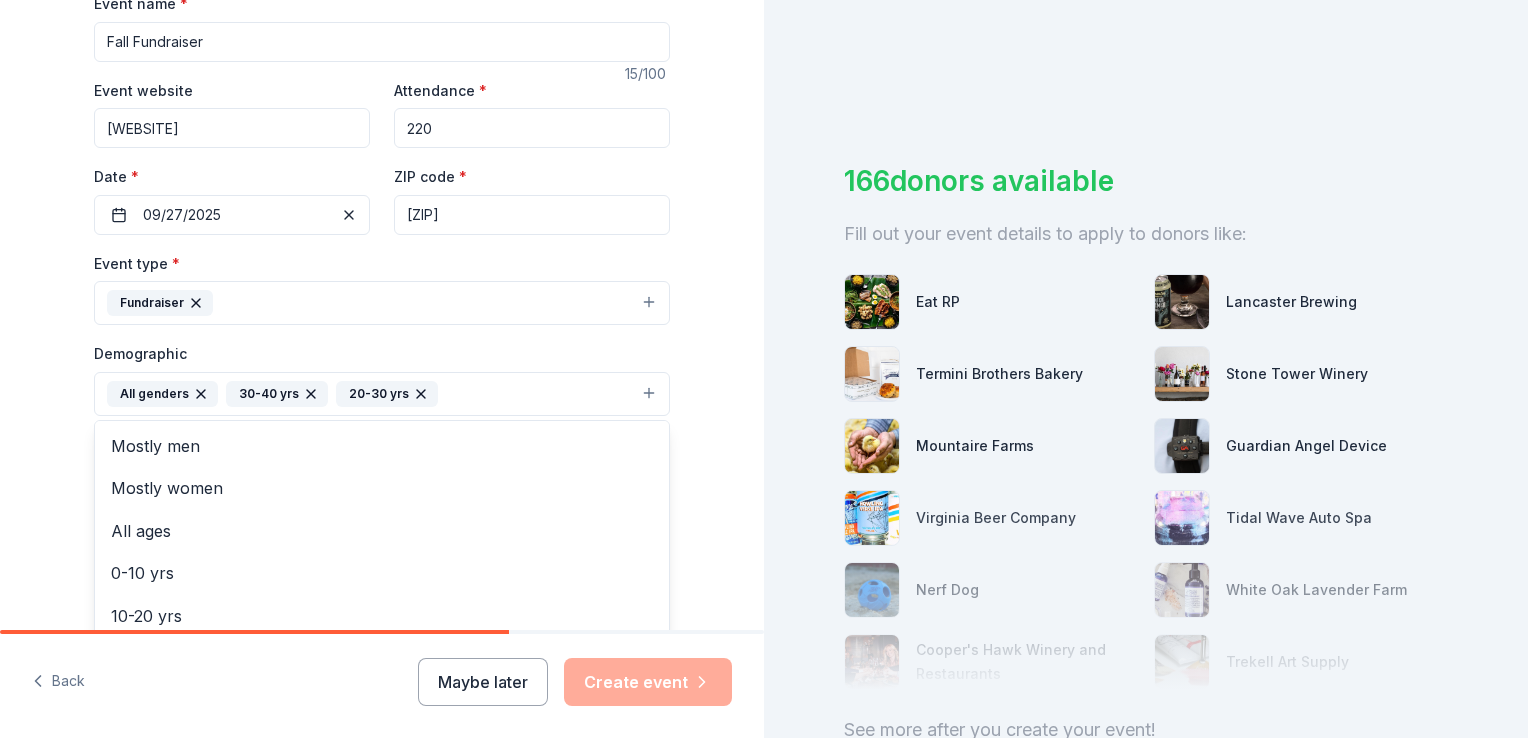 click on "All genders 30-40 yrs 20-30 yrs" at bounding box center (382, 394) 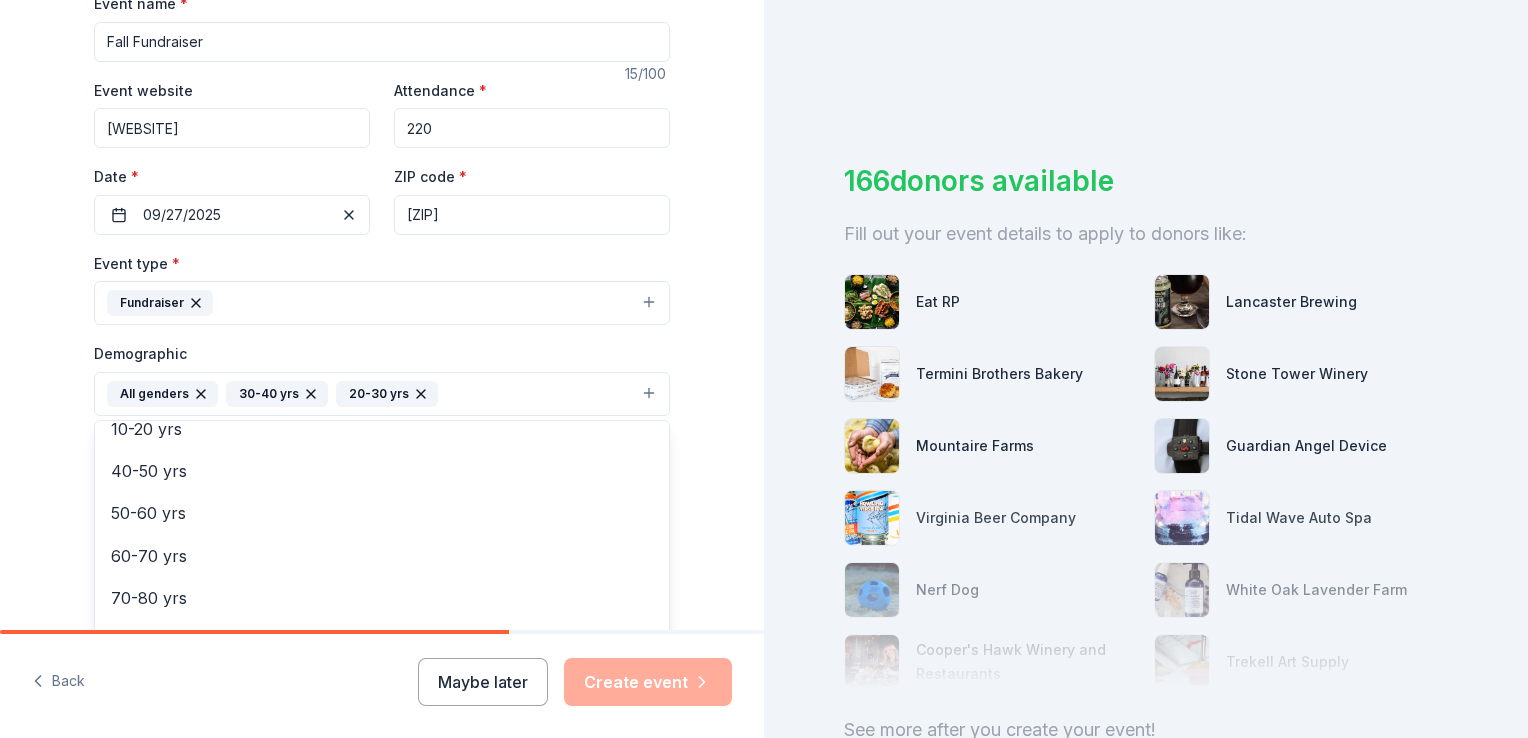 scroll, scrollTop: 191, scrollLeft: 0, axis: vertical 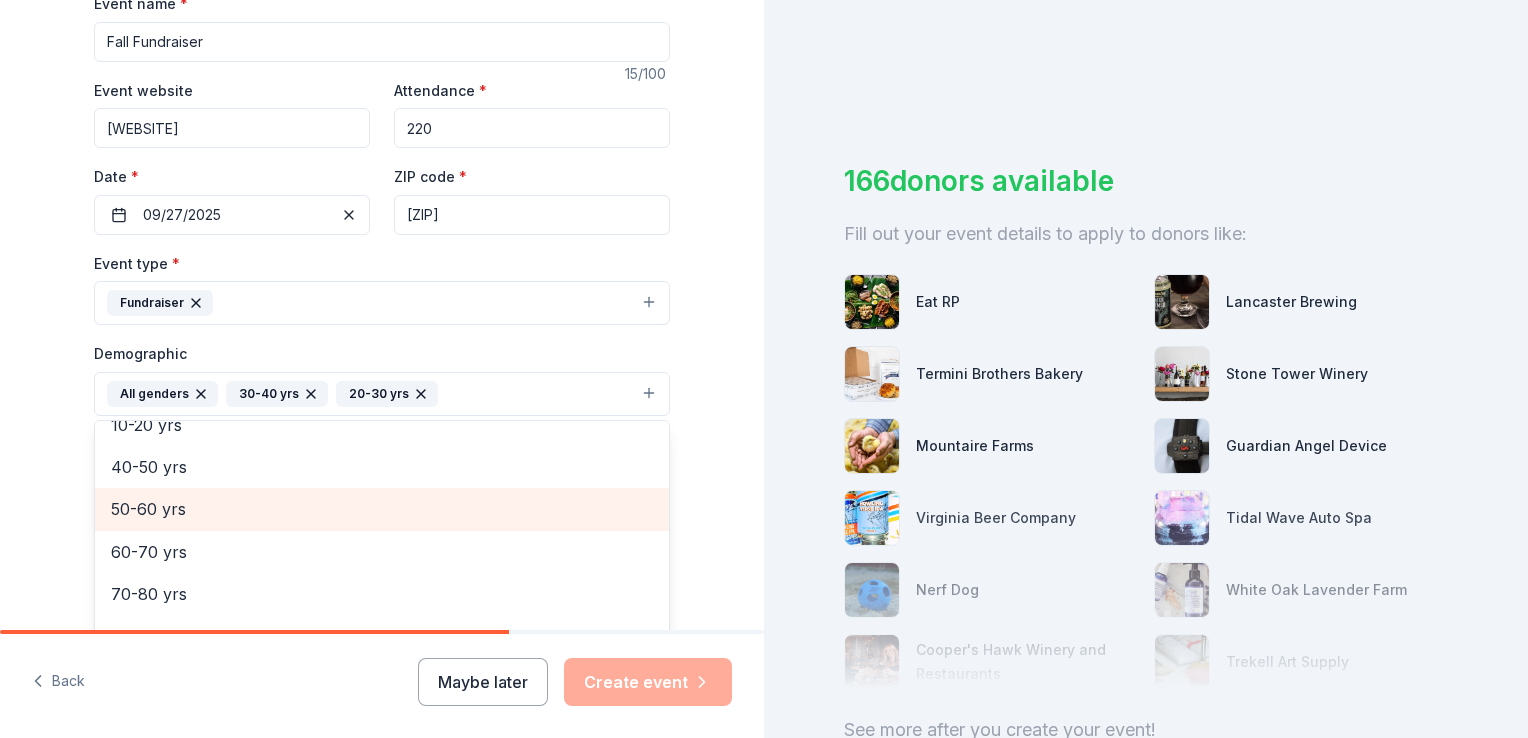 click on "50-60 yrs" at bounding box center (382, 509) 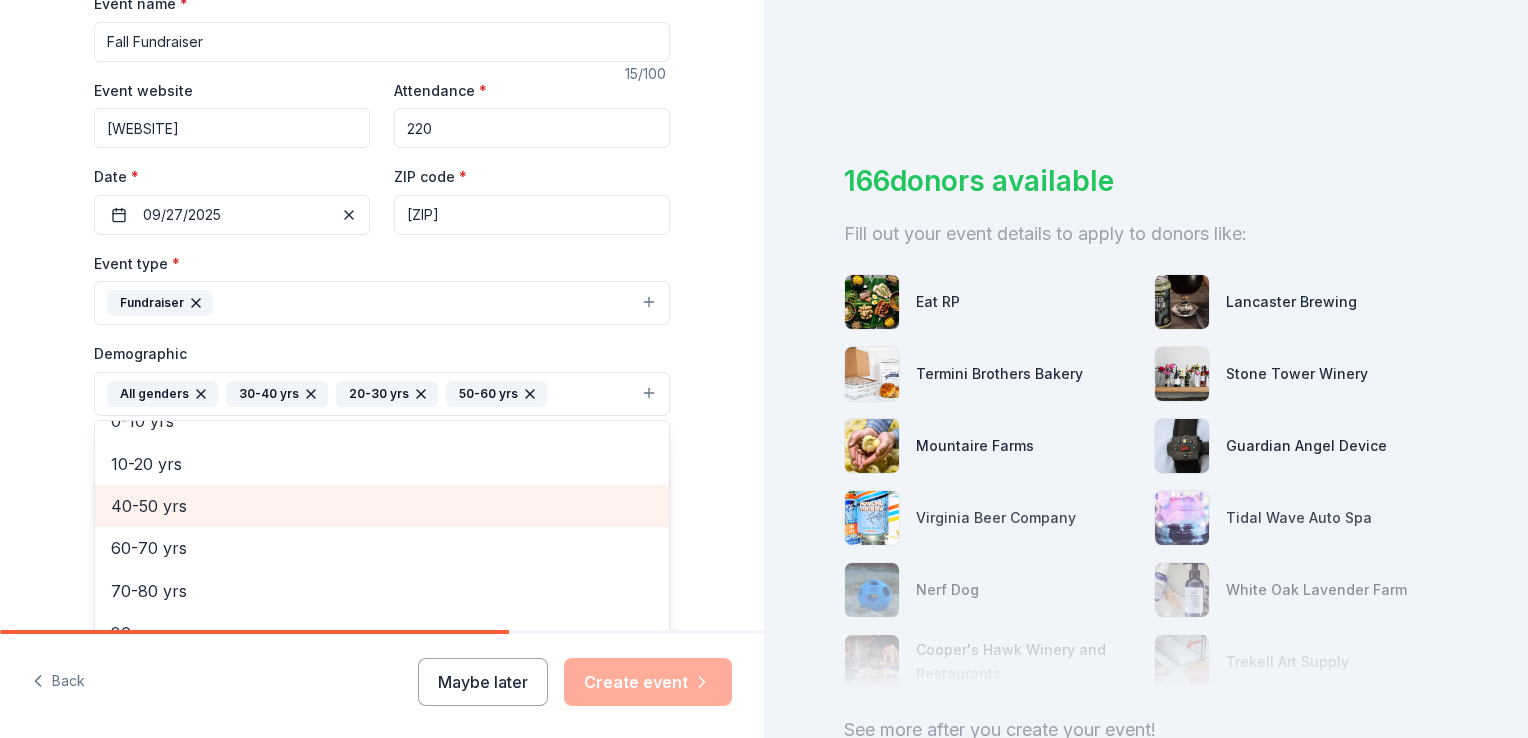 scroll, scrollTop: 151, scrollLeft: 0, axis: vertical 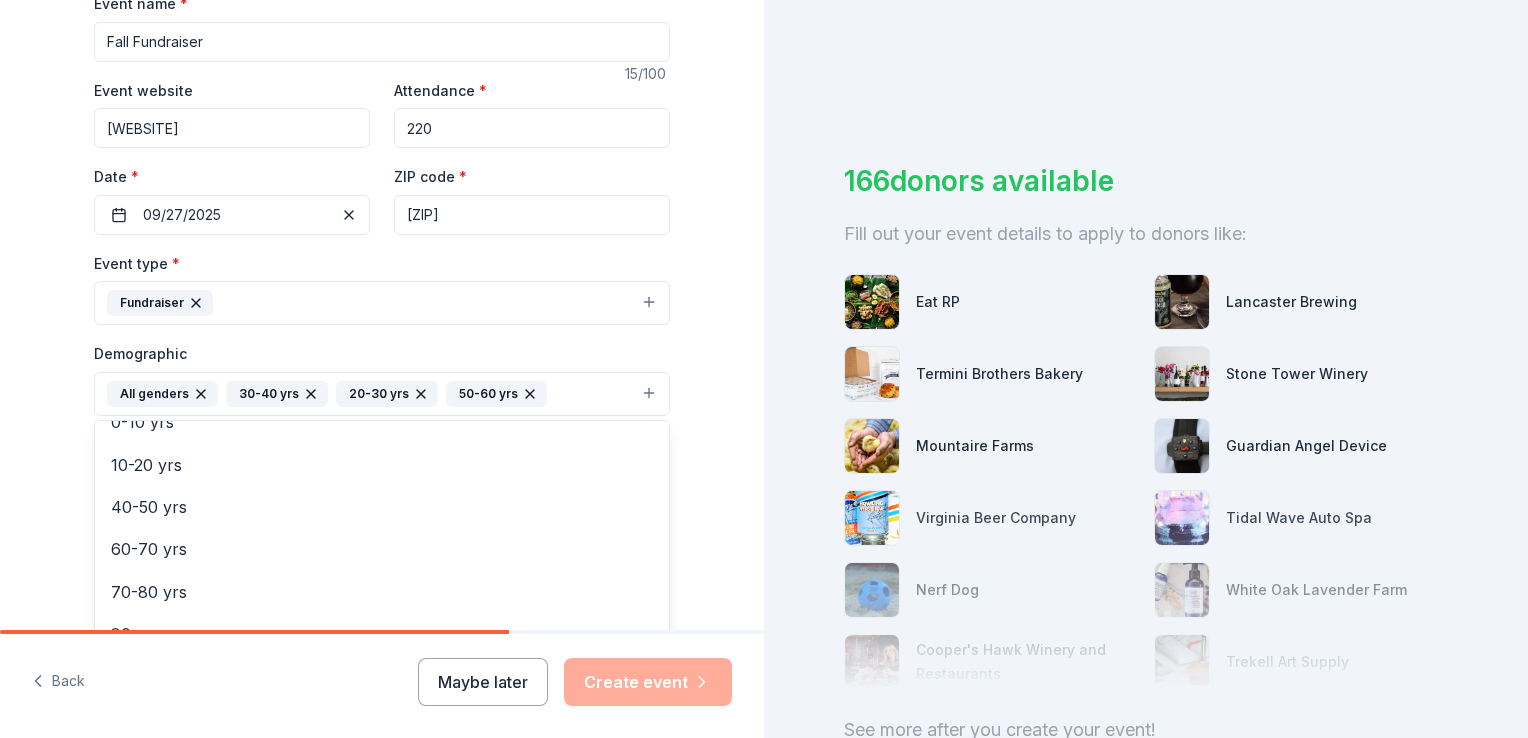 click on "Tell us about your event. We'll find in-kind donations you can apply for. Event name * Fall Fundraiser 15 /100 Event website [WEBSITE] Attendance * 220 Date * [DATE] ZIP code * [ZIP] Event type * Fundraiser Demographic All genders 30-40 yrs 20-30 yrs 50-60 yrs Mostly men Mostly women All ages 0-10 yrs 10-20 yrs 40-50 yrs 60-70 yrs 70-80 yrs 80+ yrs We use this information to help brands find events with their target demographic to sponsor their products. Mailing address Apt/unit Description What are you looking for? * Auction & raffle Meals Snacks Desserts Alcohol Beverages Send me reminders Email me reminders of donor application deadlines Recurring event" at bounding box center (382, 347) 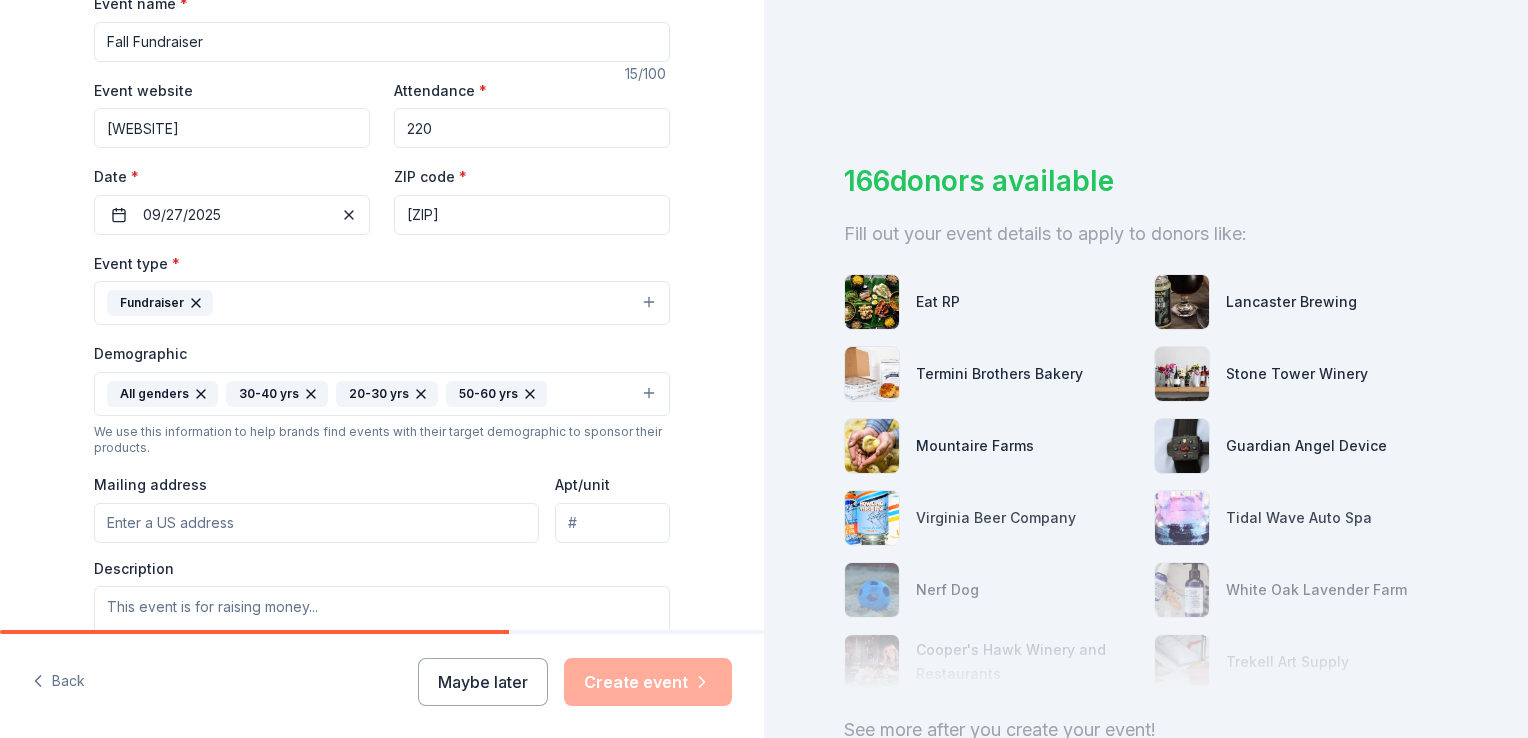 click on "Mailing address" at bounding box center [316, 523] 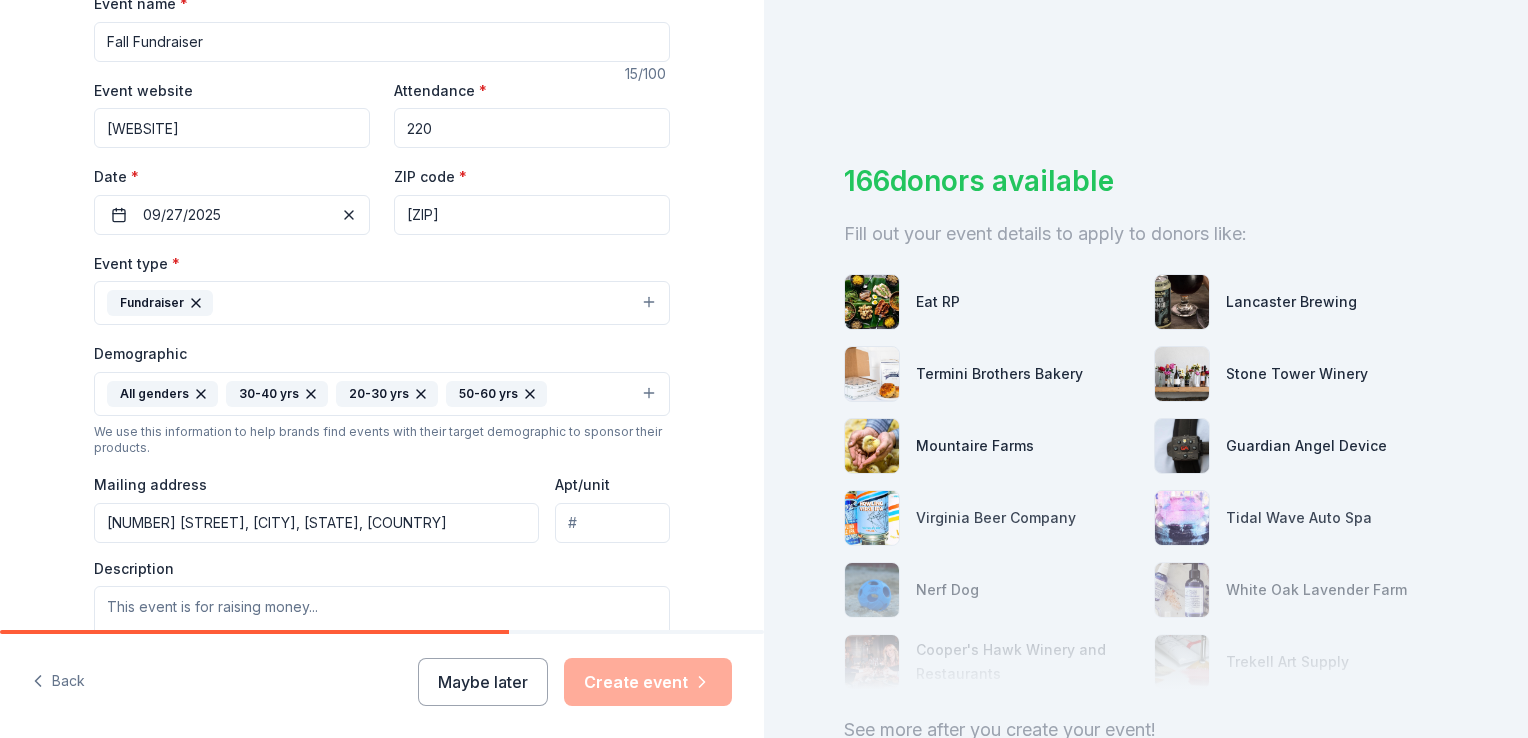 click on "Tell us about your event. We'll find in-kind donations you can apply for. Event name * Fall Fundraiser 15 /100 Event website [WEBSITE] Attendance * 220 Date * [DATE] ZIP code * [ZIP] Event type * Fundraiser Demographic All genders 30-40 yrs 20-30 yrs 50-60 yrs We use this information to help brands find events with their target demographic to sponsor their products. Mailing address [NUMBER] [STREET], [CITY], [STATE], [COUNTRY] Apt/unit Description What are you looking for? * Auction & raffle Meals Snacks Desserts Alcohol Beverages Send me reminders Email me reminders of donor application deadlines Recurring event" at bounding box center [382, 347] 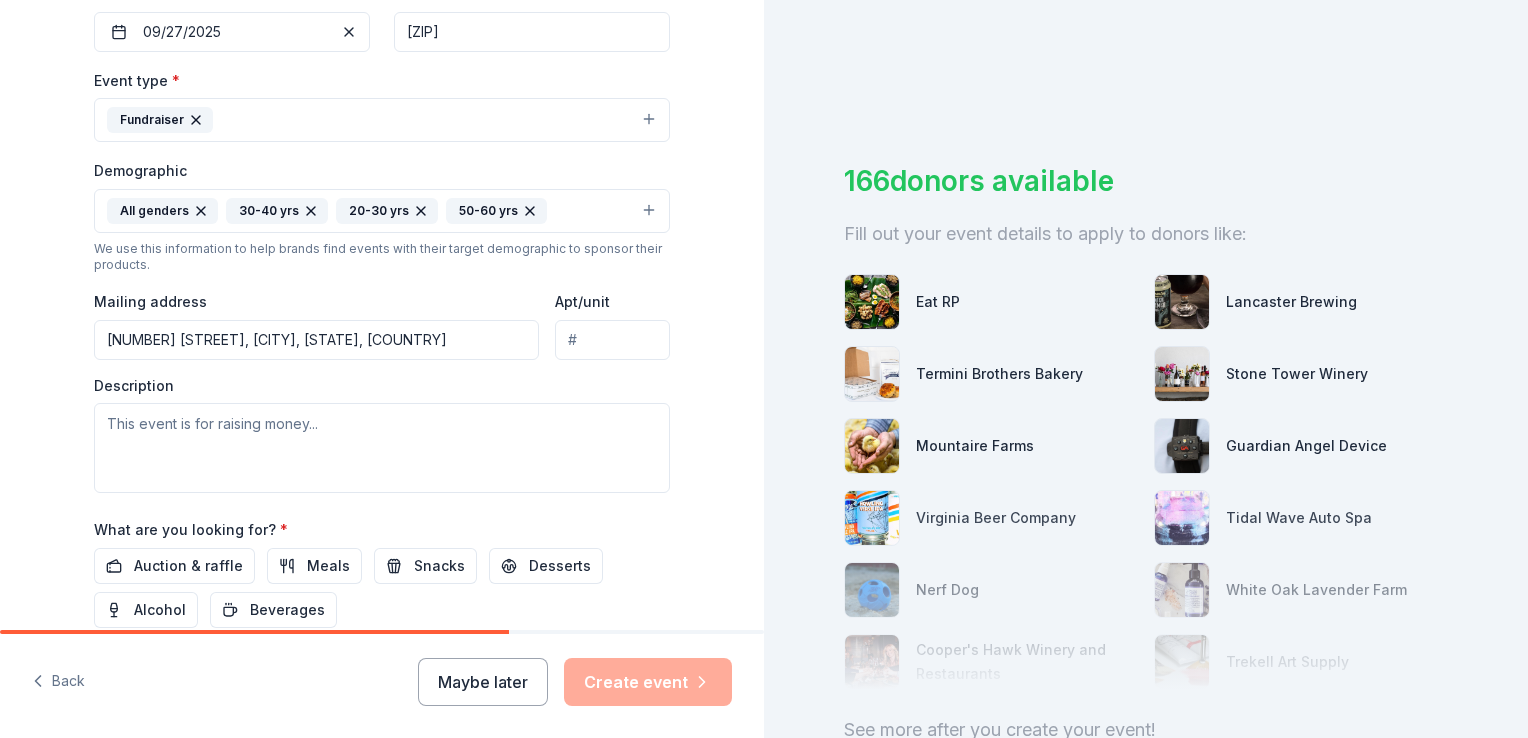 scroll, scrollTop: 520, scrollLeft: 0, axis: vertical 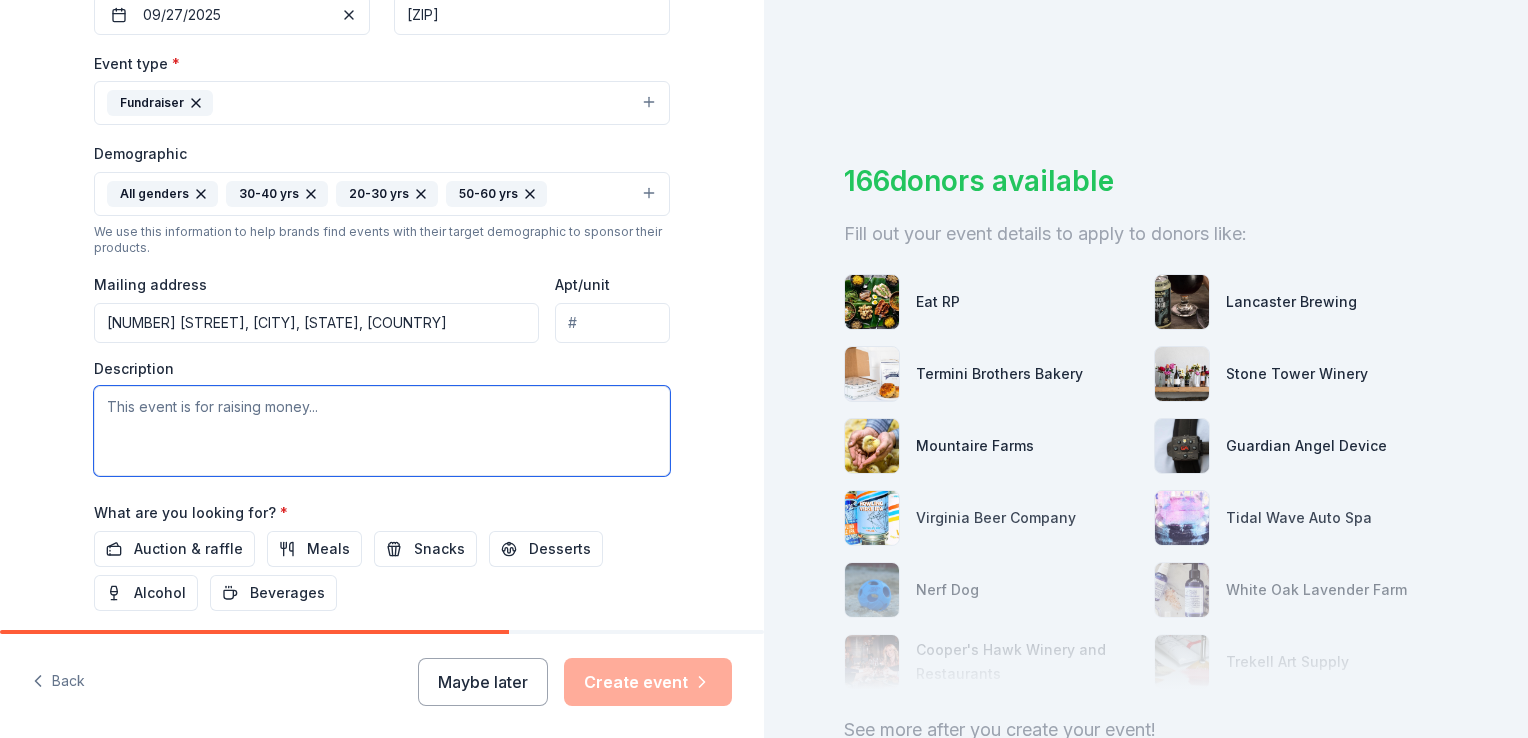 click at bounding box center [382, 431] 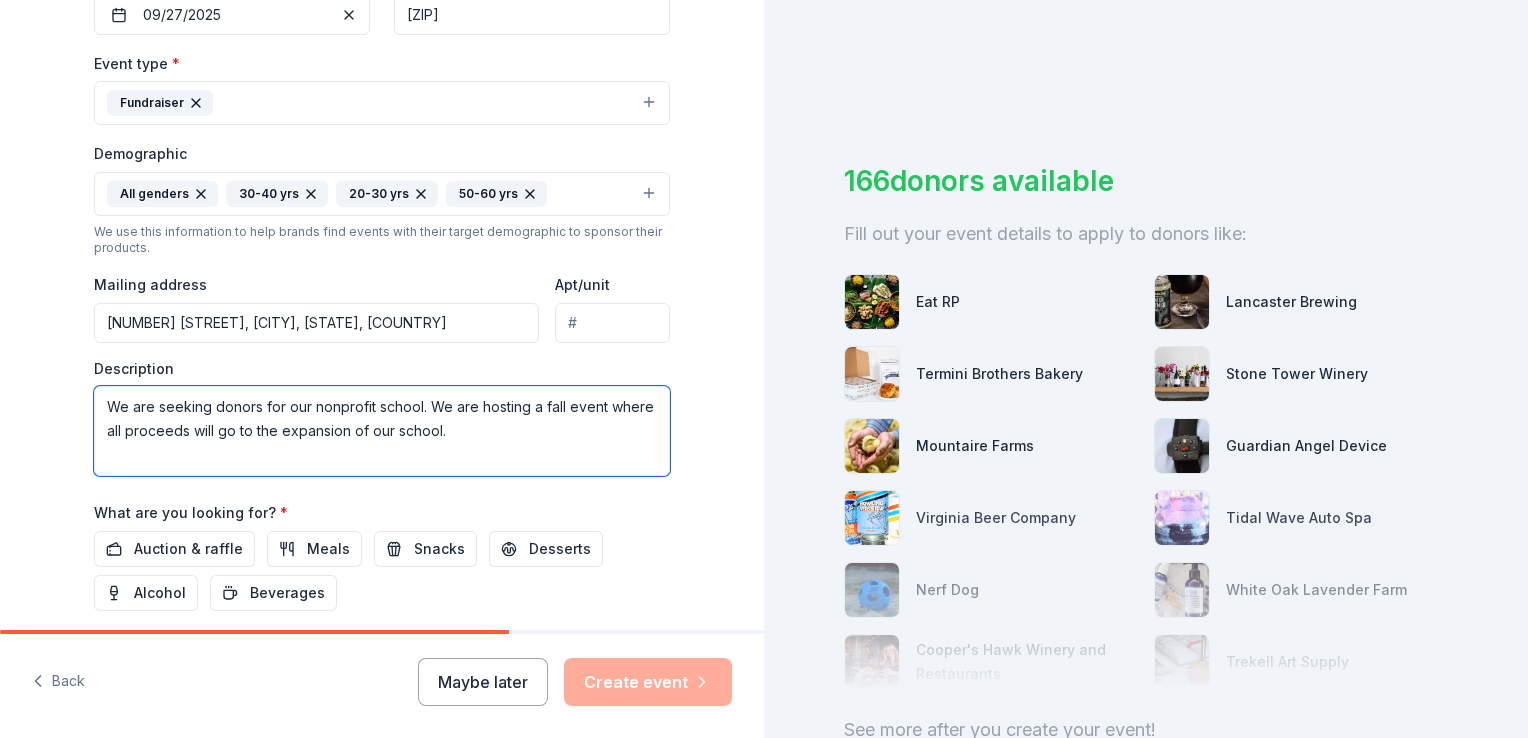 type on "We are seeking donors for our nonprofit school. We are hosting a fall event where all proceeds will go to the expansion of our school." 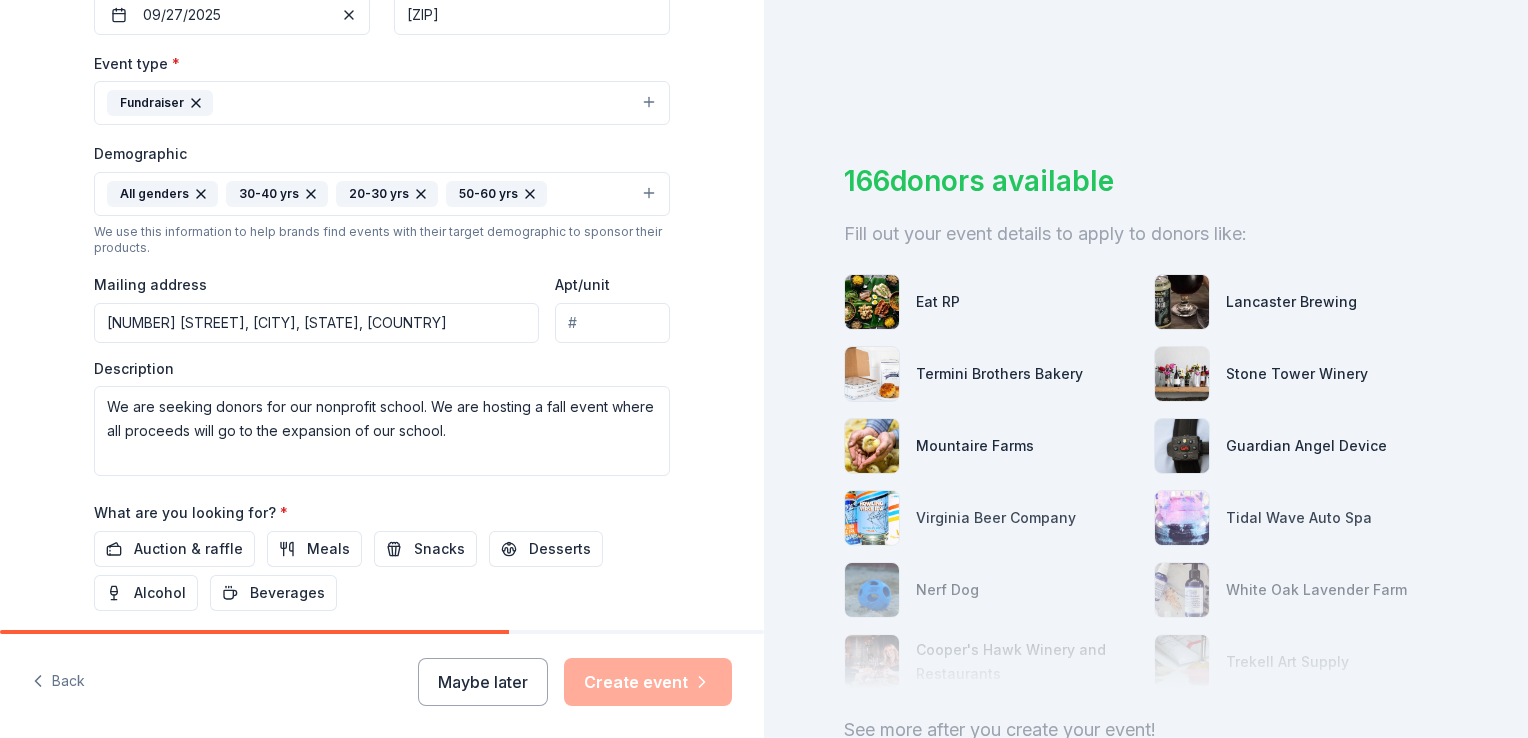 click on "Tell us about your event. We'll find in-kind donations you can apply for. Event name * Fall Fundraiser 15 /100 Event website cvcschool.com Attendance * 220 Date * 09/27/2025 ZIP code * [ZIP] Event type * Fundraiser Demographic All genders 30-40 yrs 20-30 yrs 50-60 yrs We use this information to help brands find events with their target demographic to sponsor their products. Mailing address [NUMBER] [STREET], [CITY], [STATE], [COUNTRY] Apt/unit Description We are seeking donors for our nonprofit school. We are hosting a fall event where all proceeds will go to the expansion of our school. What are you looking for? * Auction & raffle Meals Snacks Desserts Alcohol Beverages Send me reminders Email me reminders of donor application deadlines Recurring event" at bounding box center (382, 147) 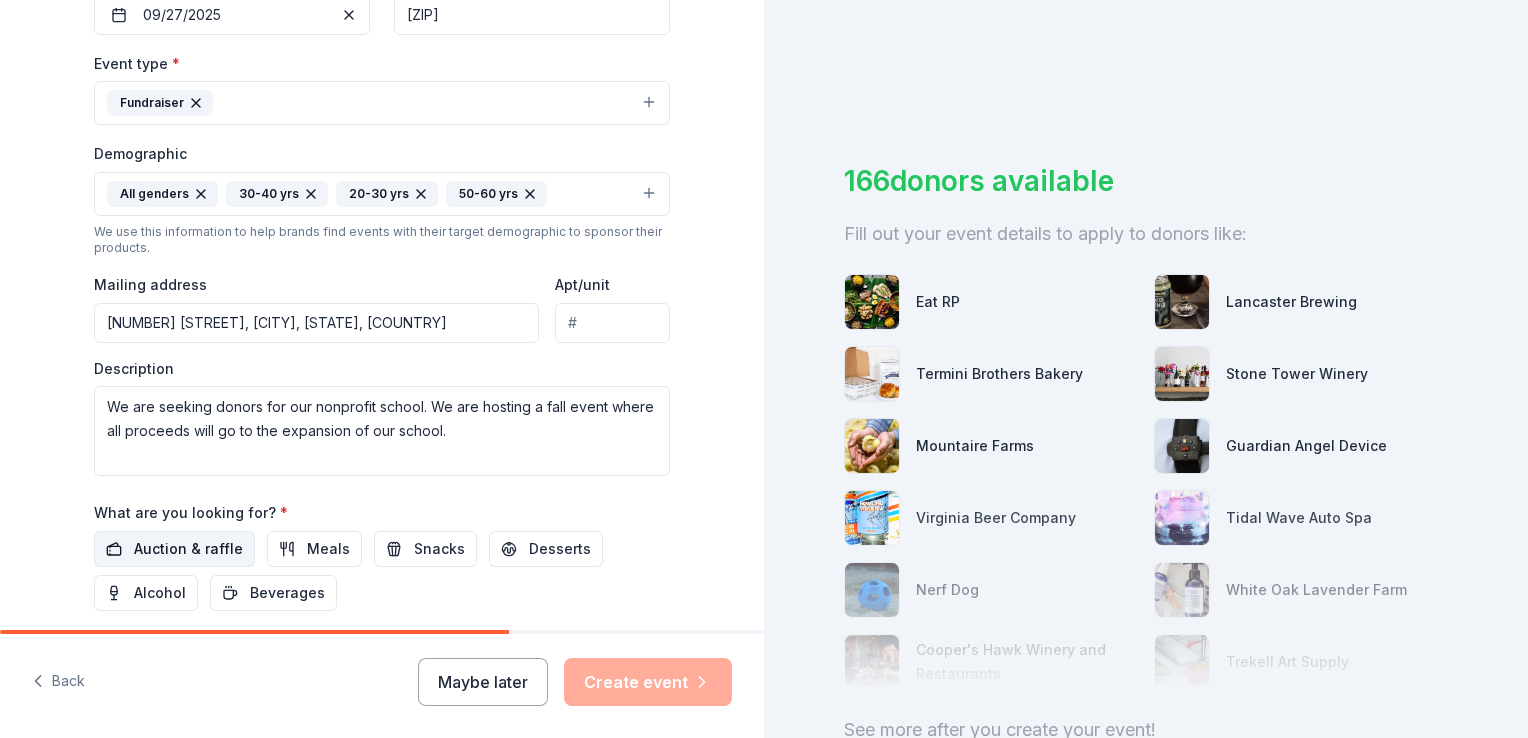 click on "Auction & raffle" at bounding box center [188, 549] 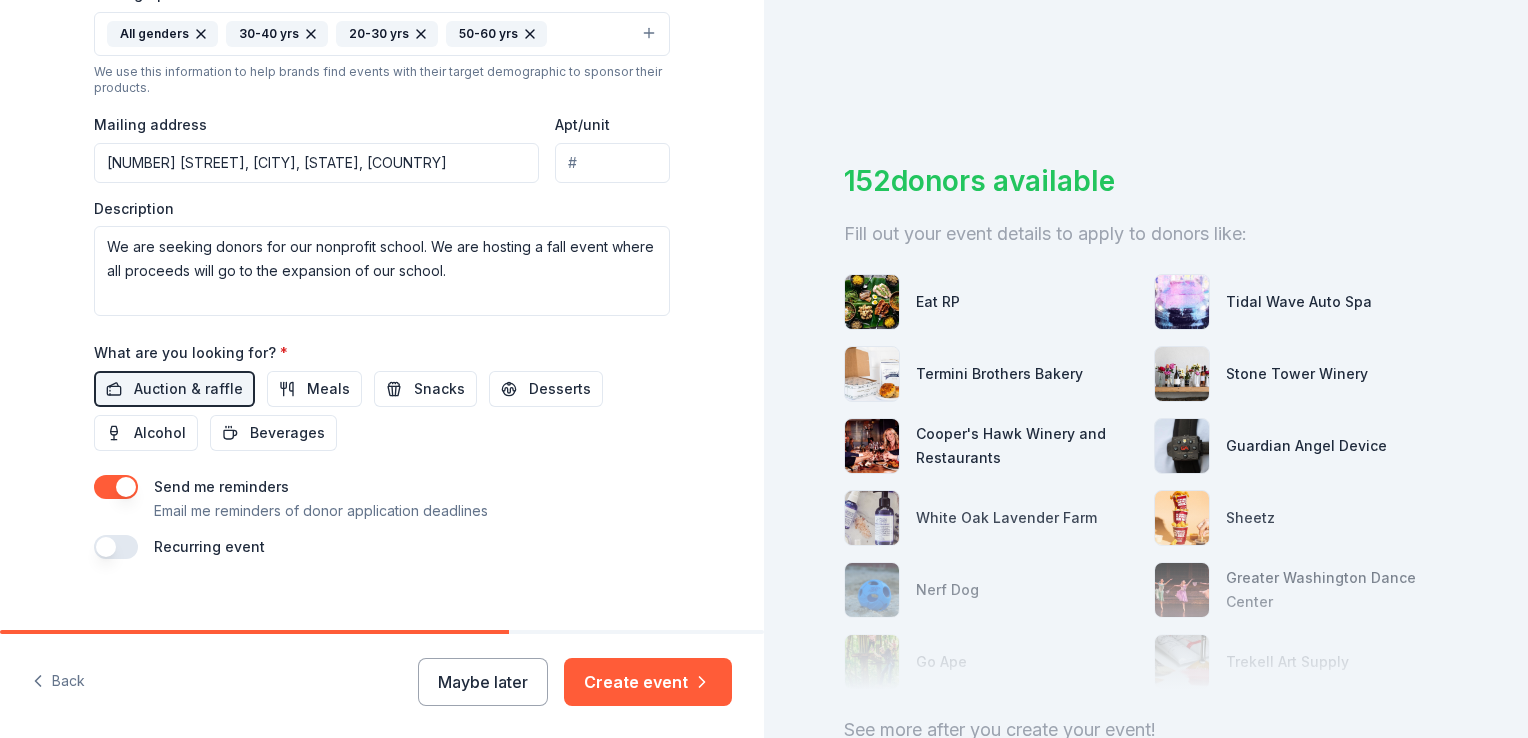 scroll, scrollTop: 704, scrollLeft: 0, axis: vertical 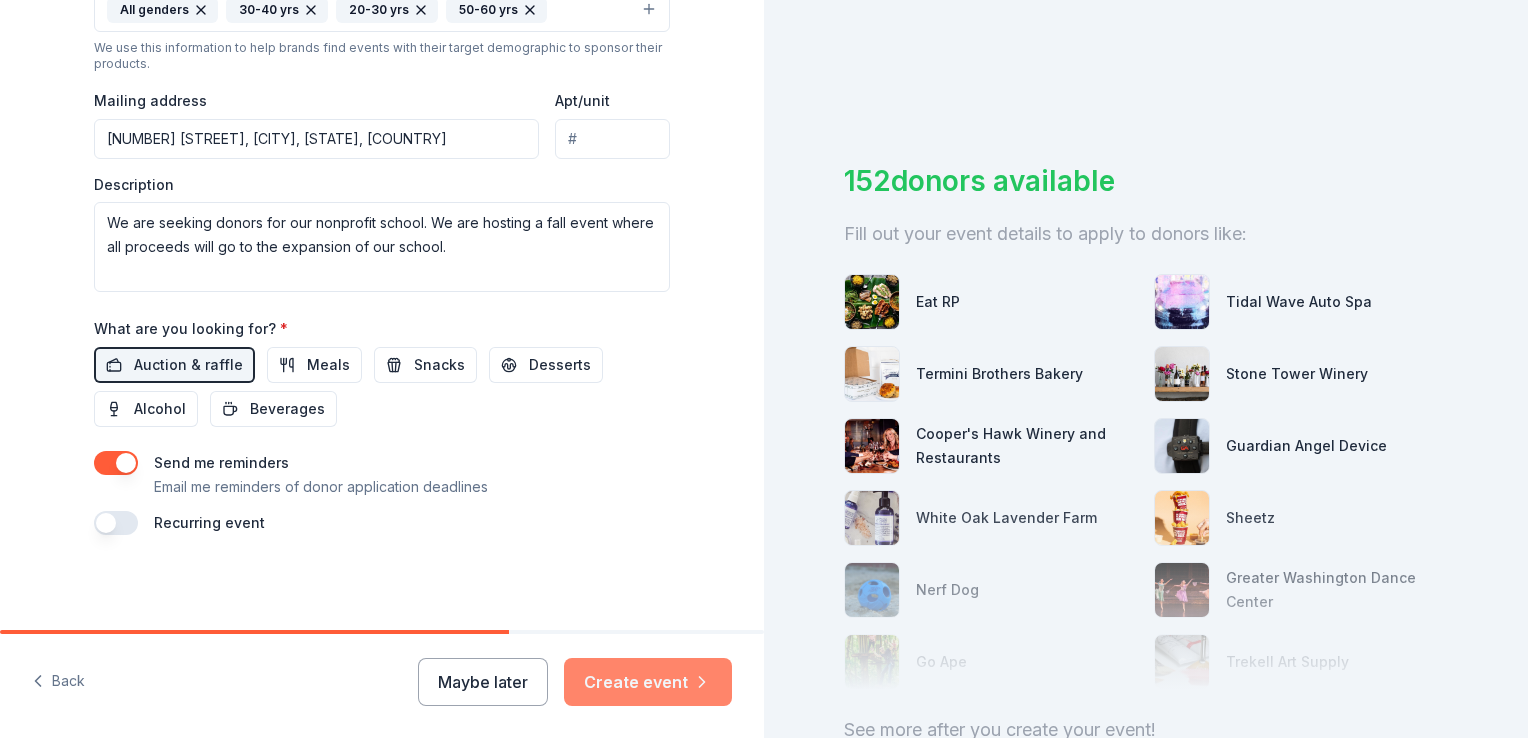 click on "Create event" at bounding box center (648, 682) 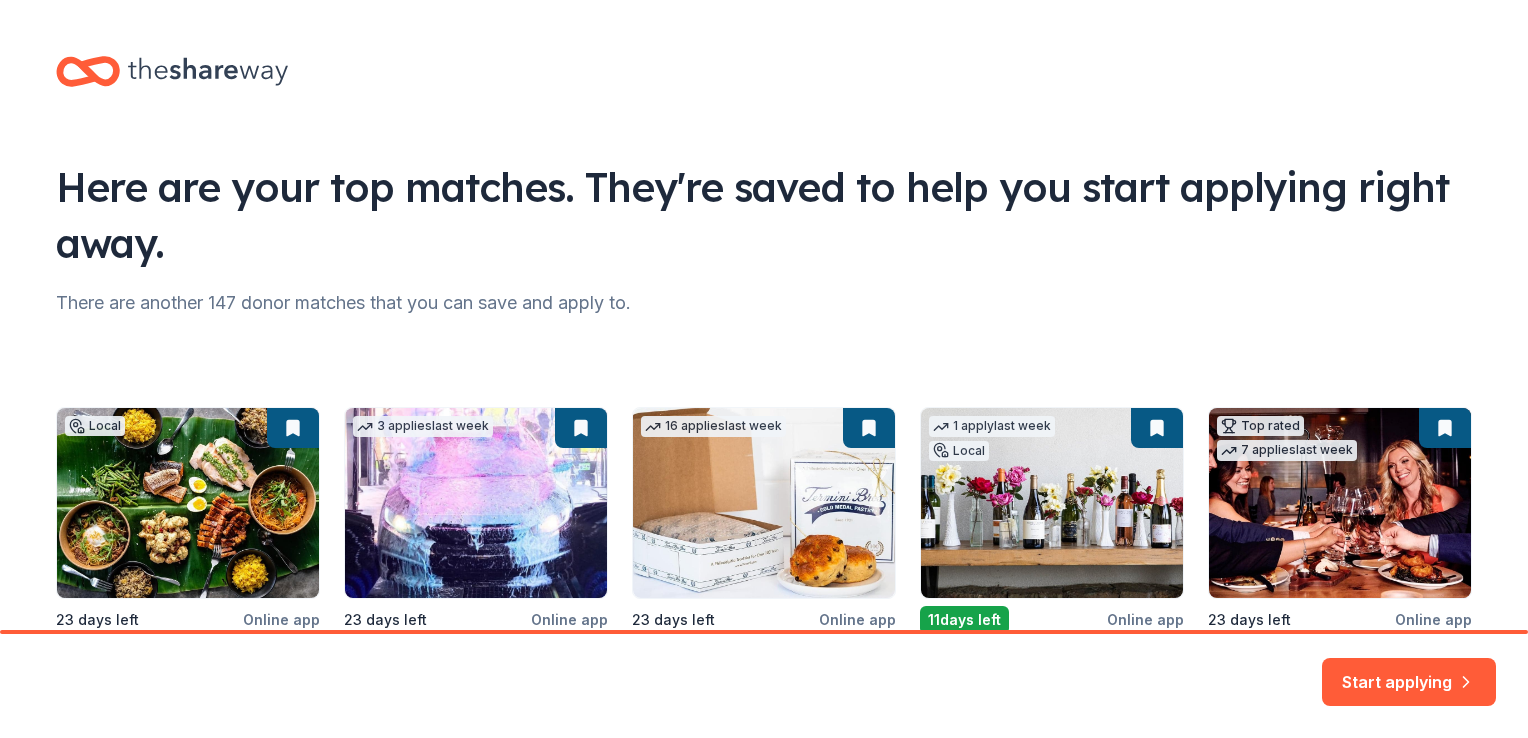 click on "Here are your top matches. They're saved to help you start applying right away." at bounding box center (764, 215) 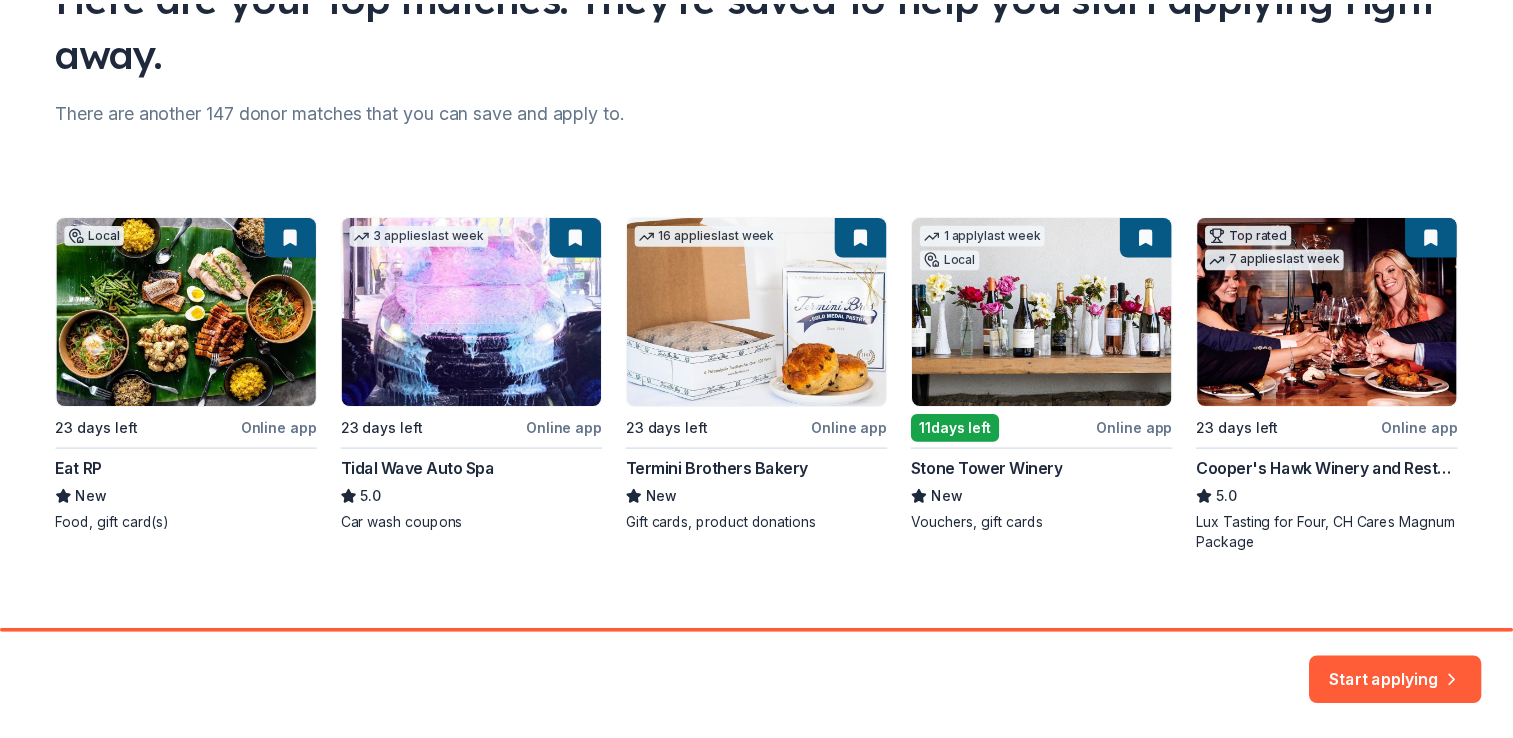 scroll, scrollTop: 210, scrollLeft: 0, axis: vertical 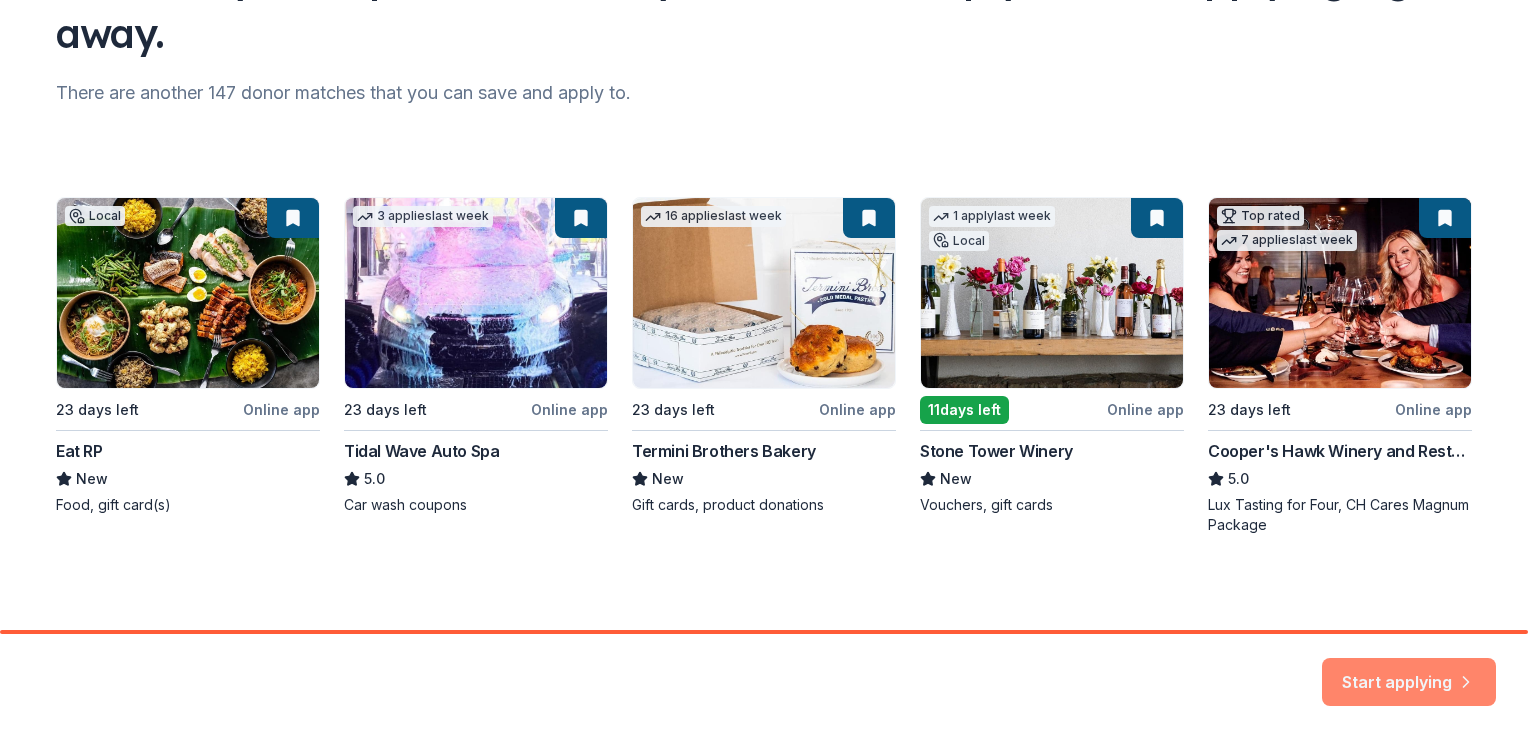 click on "Start applying" at bounding box center [1409, 670] 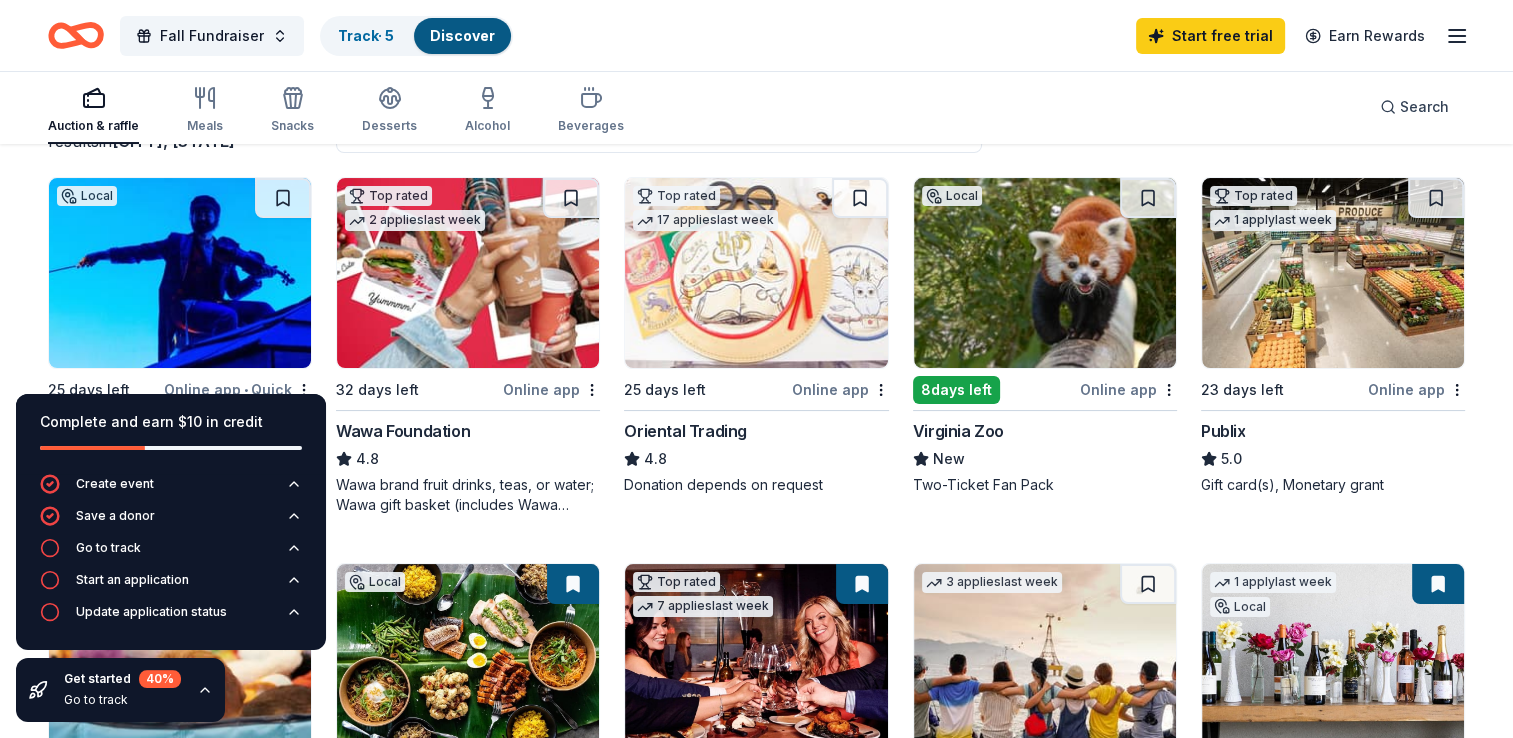 scroll, scrollTop: 240, scrollLeft: 0, axis: vertical 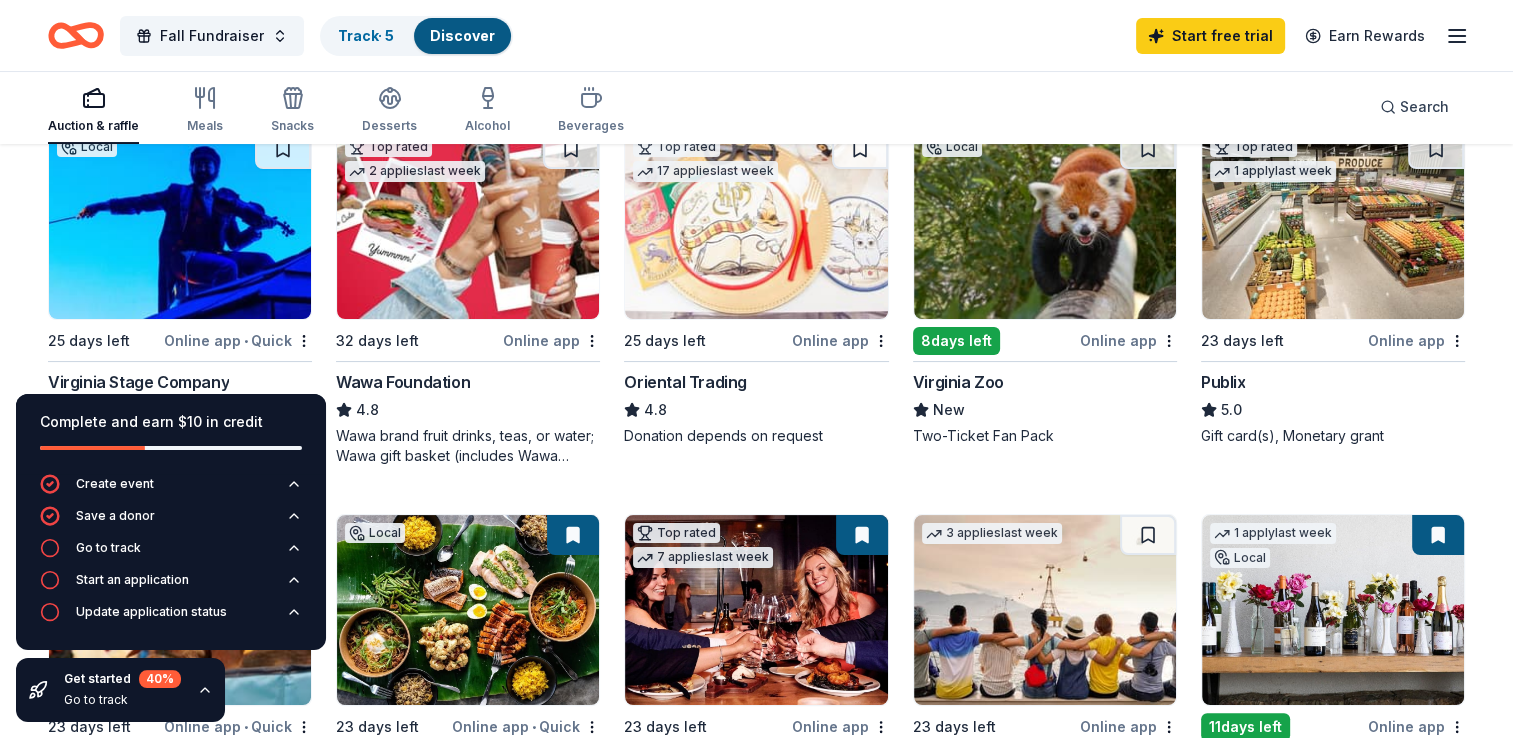 click 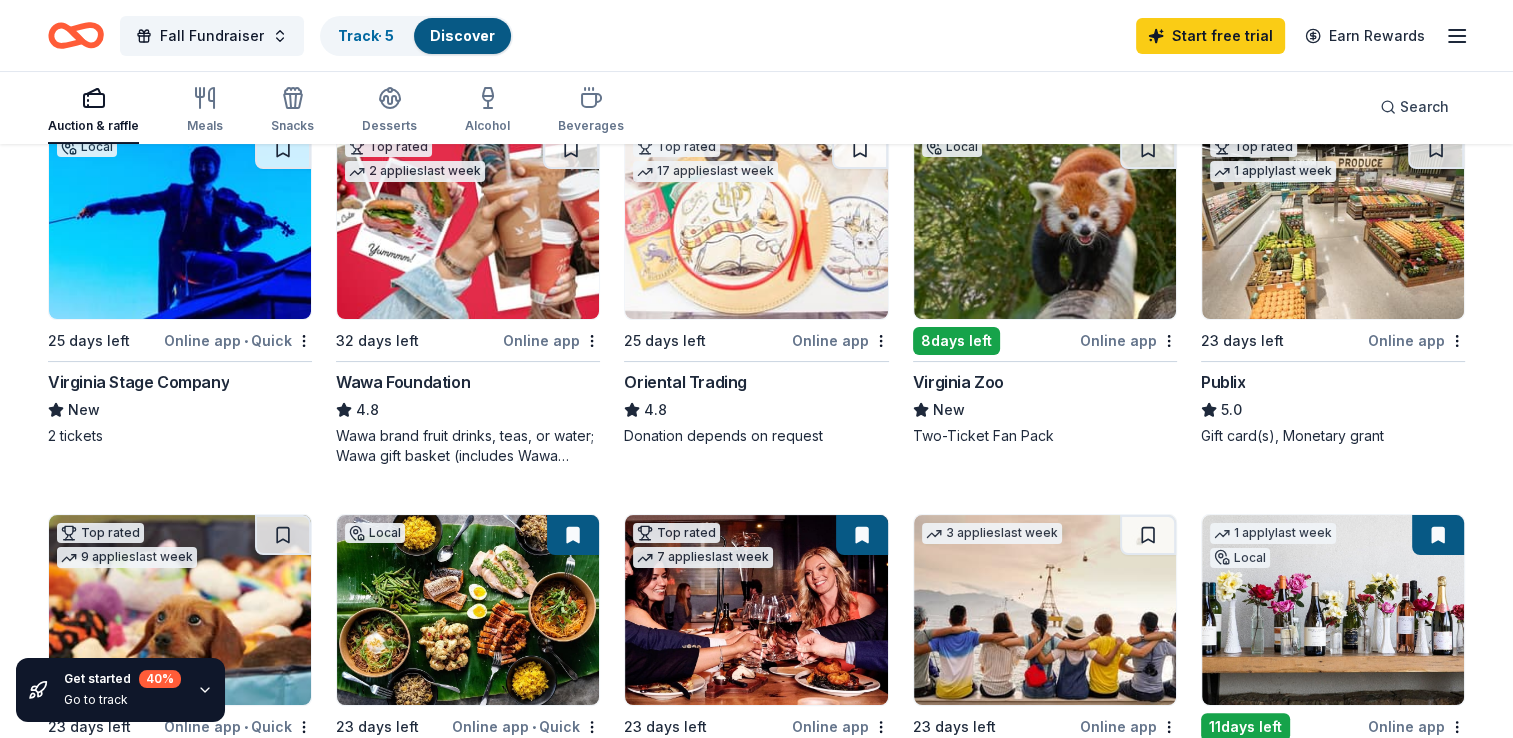 click on "219 results in [CITY], [STATE] Application deadlines 201 this month 18 in September 39 passed Local 25 days left Online app • Quick [ORGANIZATION_NAME] New 2 tickets Top rated 2 applies last week 32 days left Online app [BRAND_NAME] Foundation 4.8 [BRAND_NAME] brand fruit drinks, teas, or water; [BRAND_NAME] gift basket (includes [BRAND_NAME] products and coupons) Top rated 17 applies last week 25 days left Online app [ORGANIZATION_NAME] 4.8 Donation depends on request Local 8 days left Online app [ORGANIZATION_NAME] New Two-Ticket Fan Pack Top rated 1 applies last week 23 days left Online app [BRAND_NAME] 5.0 Gift card(s), Monetary grant Top rated 9 applies last week 23 days left Online app • Quick [BRAND_NAME] 5.0 Dog toy(s), dog food Local 23 days left Online app • Quick [ORGANIZATION_NAME] New Food, gift card(s) Top rated 7 applies last week 23 days left Online app [ORGANIZATION_NAME] and Restaurants 5.0 Lux Tasting for Four, CH Cares Magnum Package 3 applies last week 23 days left Online app Let's Roam 4.4 1 apply last week Local 11 New 9" at bounding box center [756, 1190] 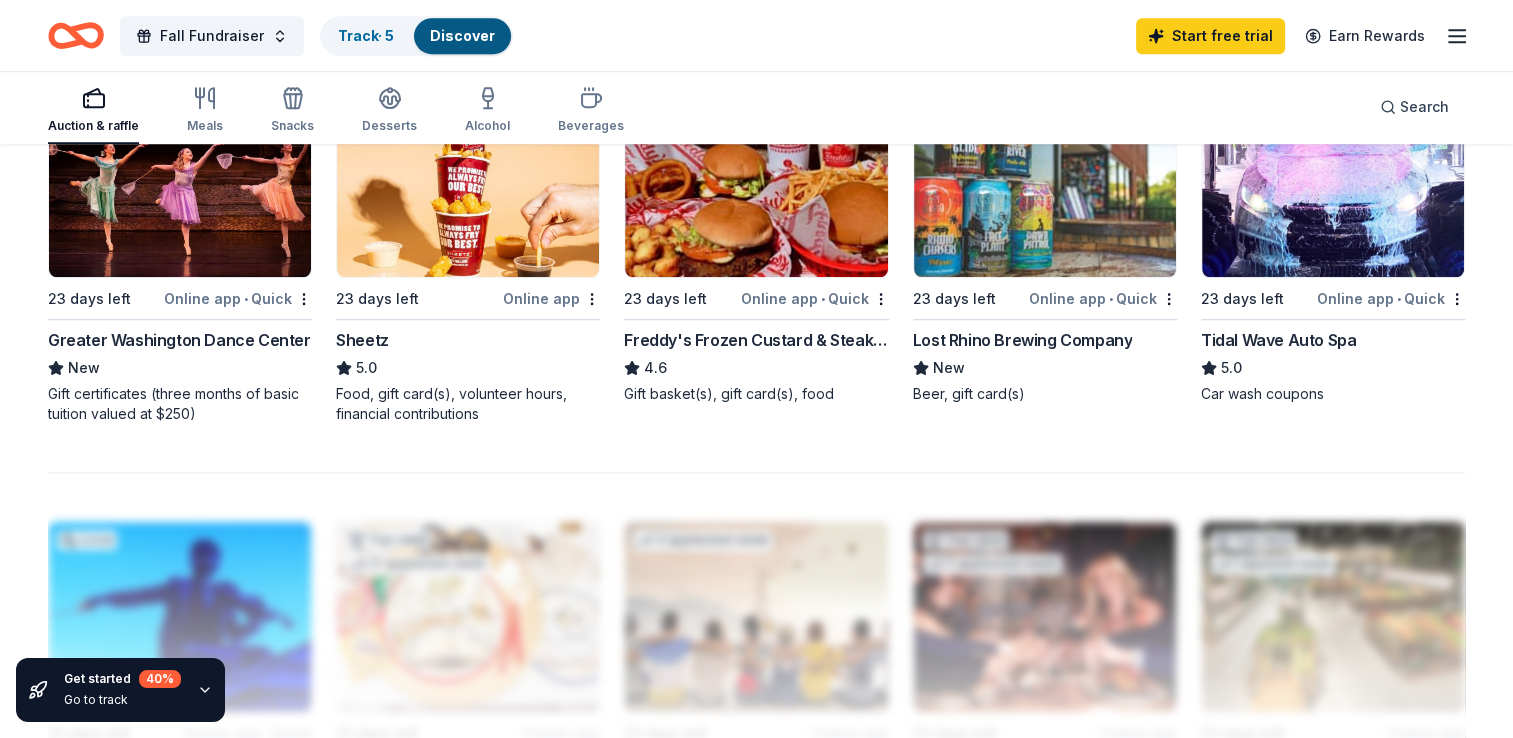 scroll, scrollTop: 1440, scrollLeft: 0, axis: vertical 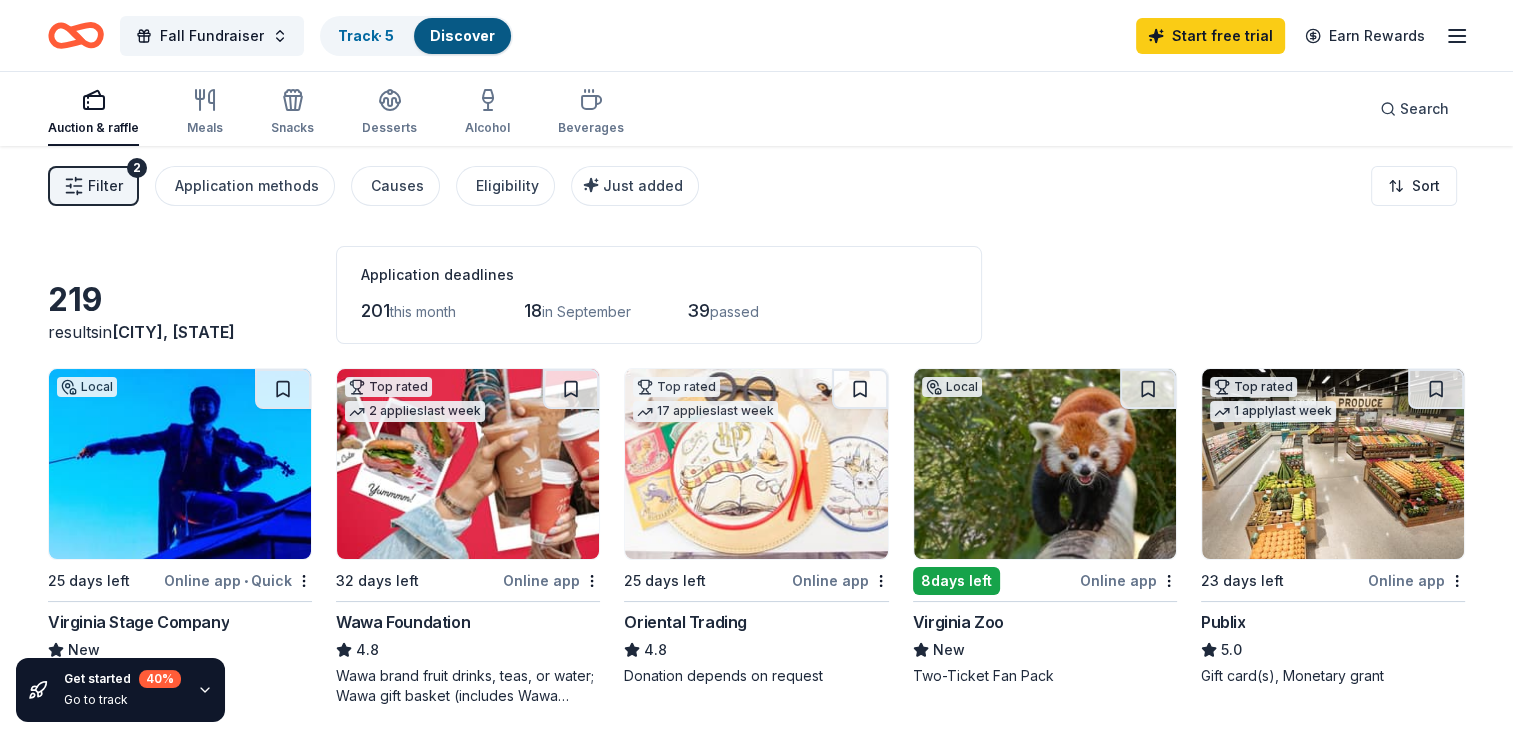 click 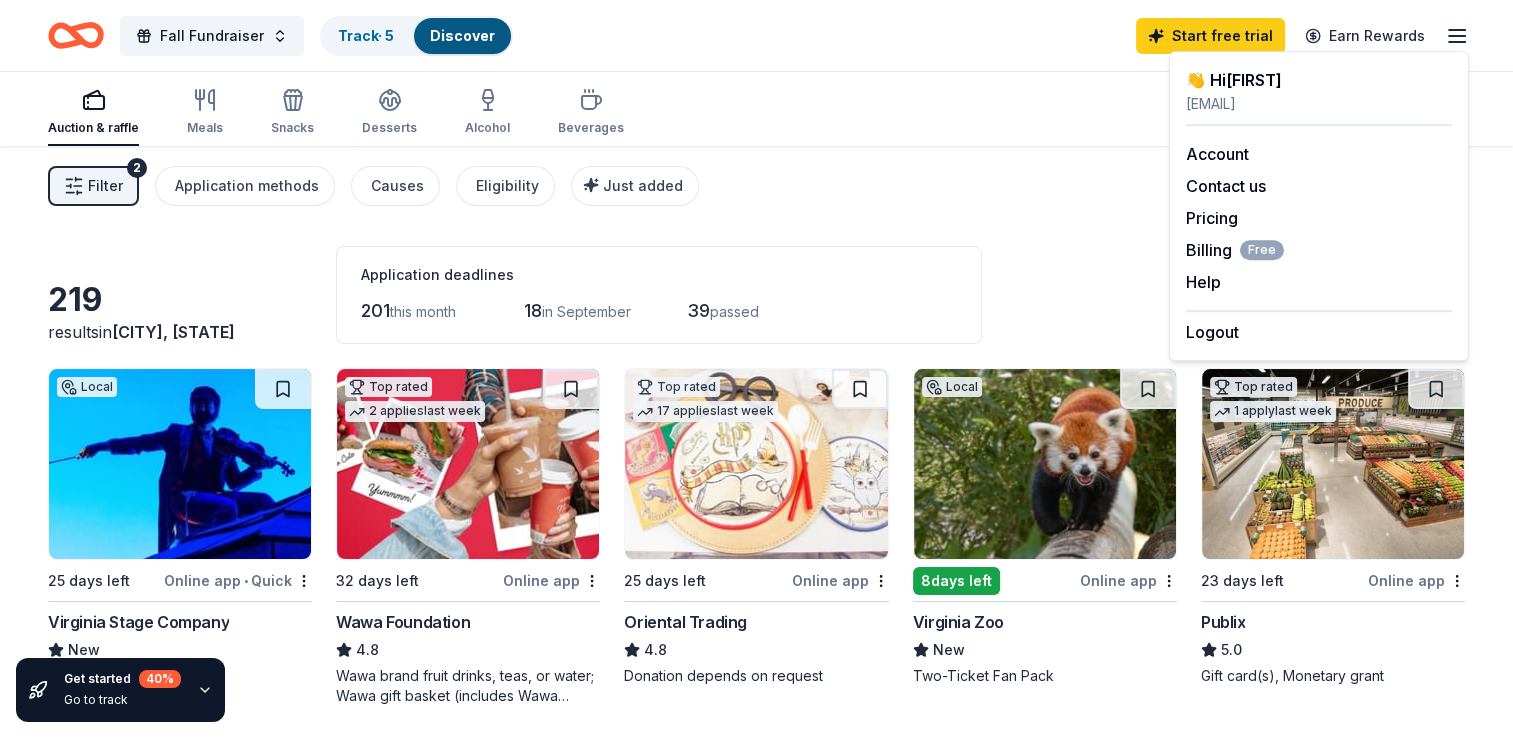 click on "219 results in [CITY], [STATE] Application deadlines 201 this month 18 in September 39 passed Local 25 days left Online app • Quick [ORGANIZATION_NAME] New 2 tickets Top rated 2 applies last week 32 days left Online app [BRAND_NAME] Foundation 4.8 [BRAND_NAME] brand fruit drinks, teas, or water; [BRAND_NAME] gift basket (includes [BRAND_NAME] products and coupons) Top rated 17 applies last week 25 days left Online app [ORGANIZATION_NAME] 4.8 Donation depends on request Local 8 days left Online app [ORGANIZATION_NAME] New Two-Ticket Fan Pack Top rated 1 applies last week 23 days left Online app [BRAND_NAME] 5.0 Gift card(s), Monetary grant Top rated 9 applies last week 23 days left Online app • Quick [BRAND_NAME] 5.0 Dog toy(s), dog food Local 23 days left Online app • Quick [ORGANIZATION_NAME] New Food, gift card(s) Top rated 7 applies last week 23 days left Online app [ORGANIZATION_NAME] and Restaurants 5.0 Lux Tasting for Four, CH Cares Magnum Package 3 applies last week 23 days left Online app Let's Roam 4.4 1 apply last week Local 11 New 9" at bounding box center (756, 1430) 